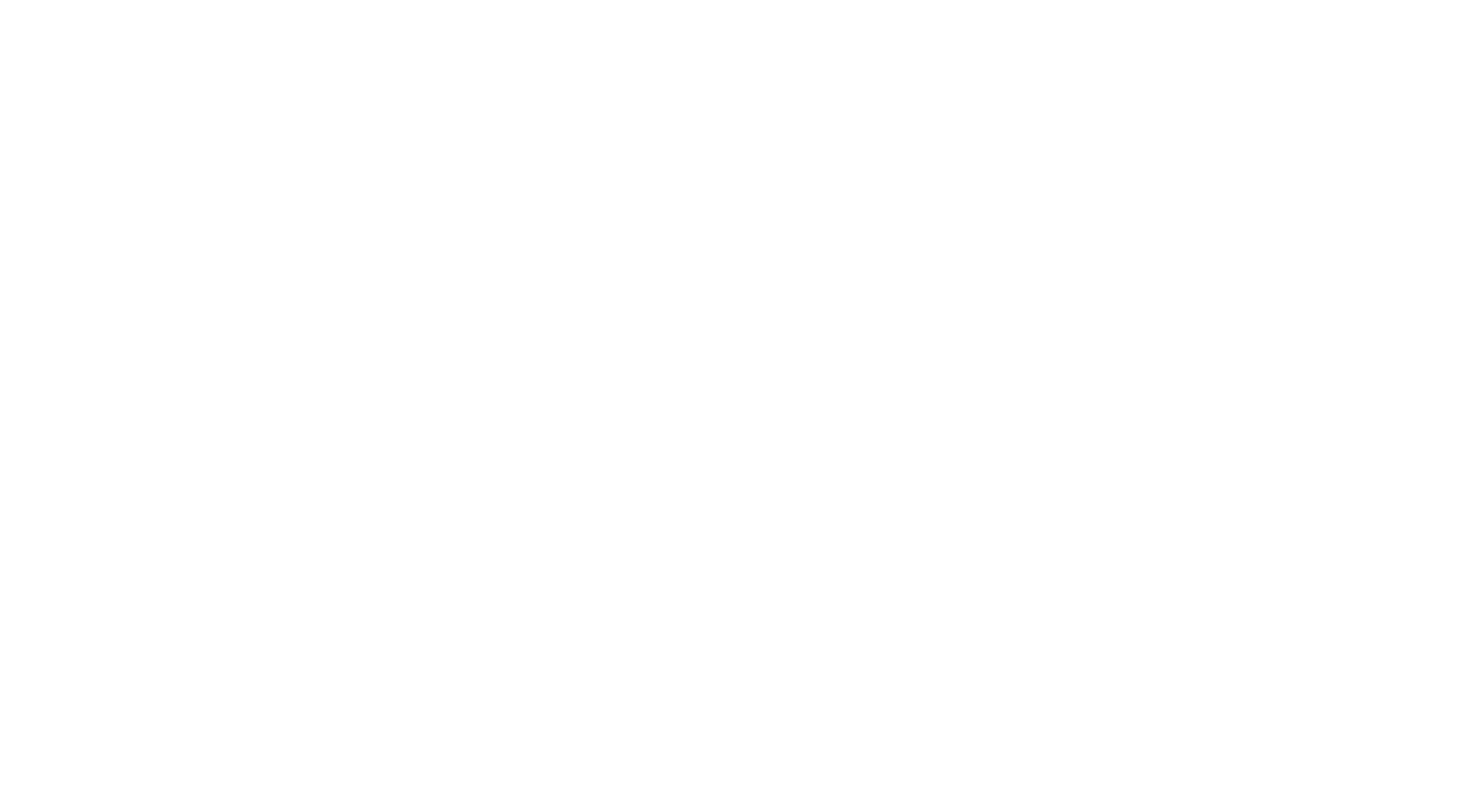 scroll, scrollTop: 0, scrollLeft: 0, axis: both 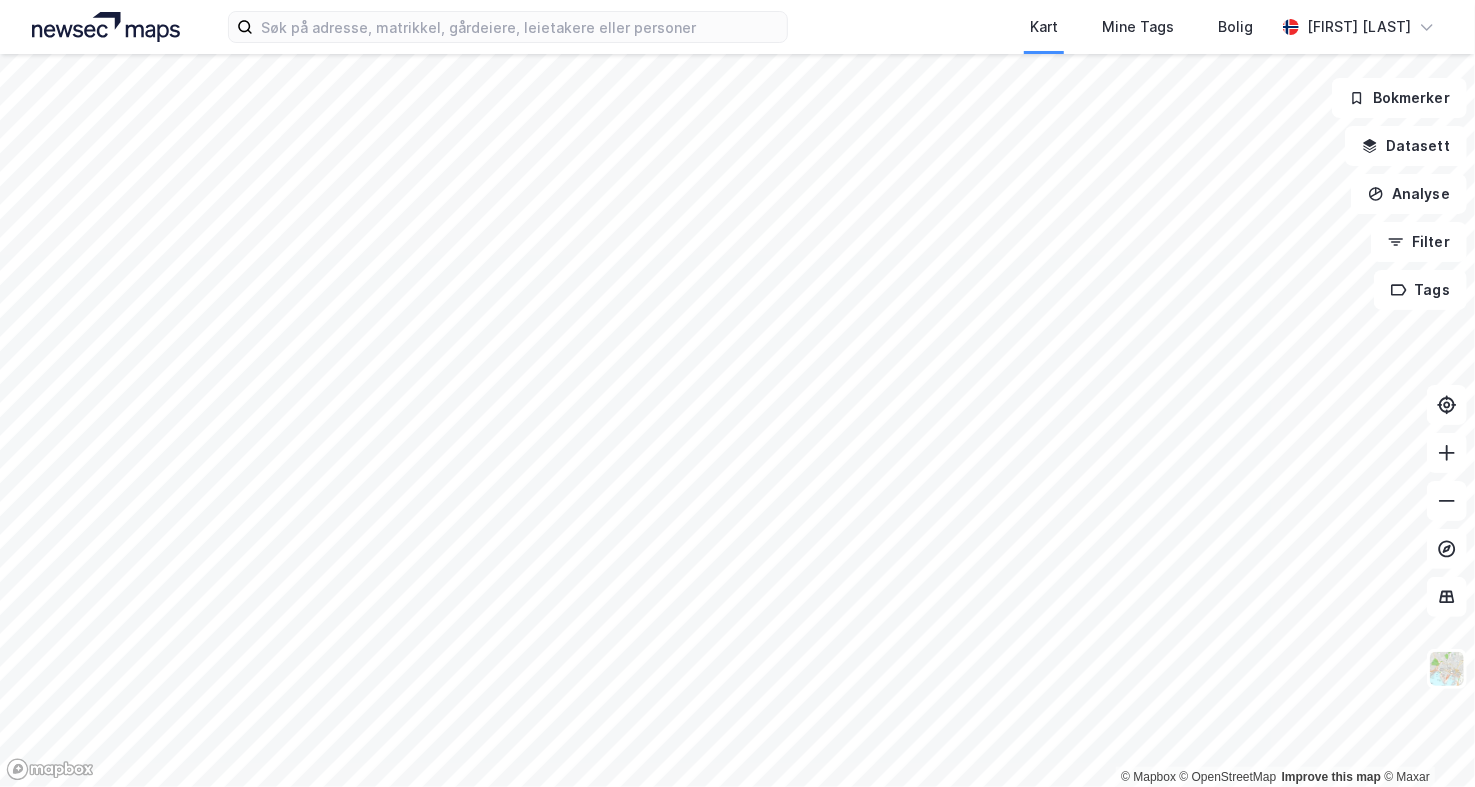 click on "Kart Mine Tags Bolig Sivert Dæhlie © Mapbox   © OpenStreetMap   Improve this map   © Maxar Bokmerker Datasett Analyse Filter Tags" at bounding box center (737, 393) 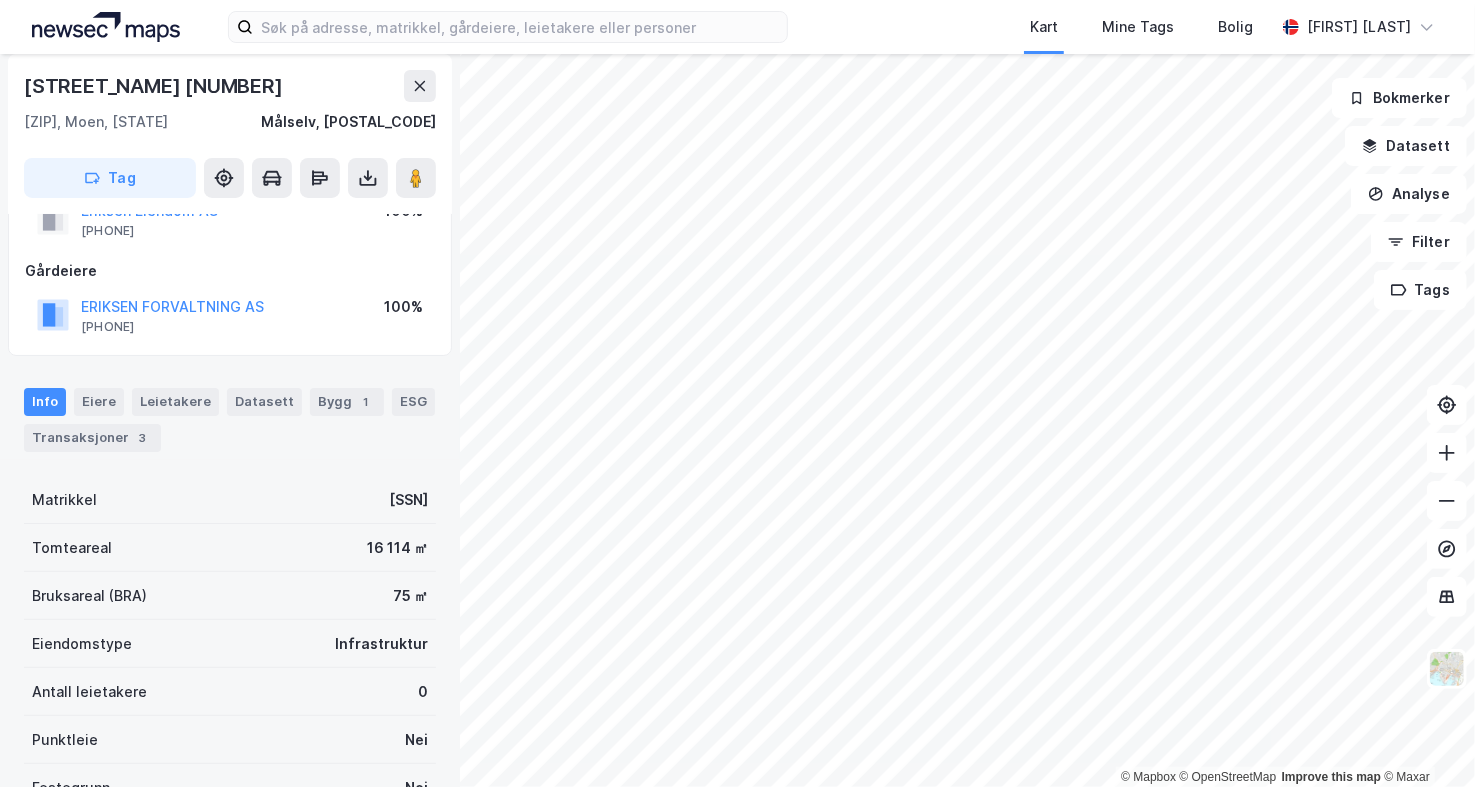 scroll, scrollTop: 0, scrollLeft: 0, axis: both 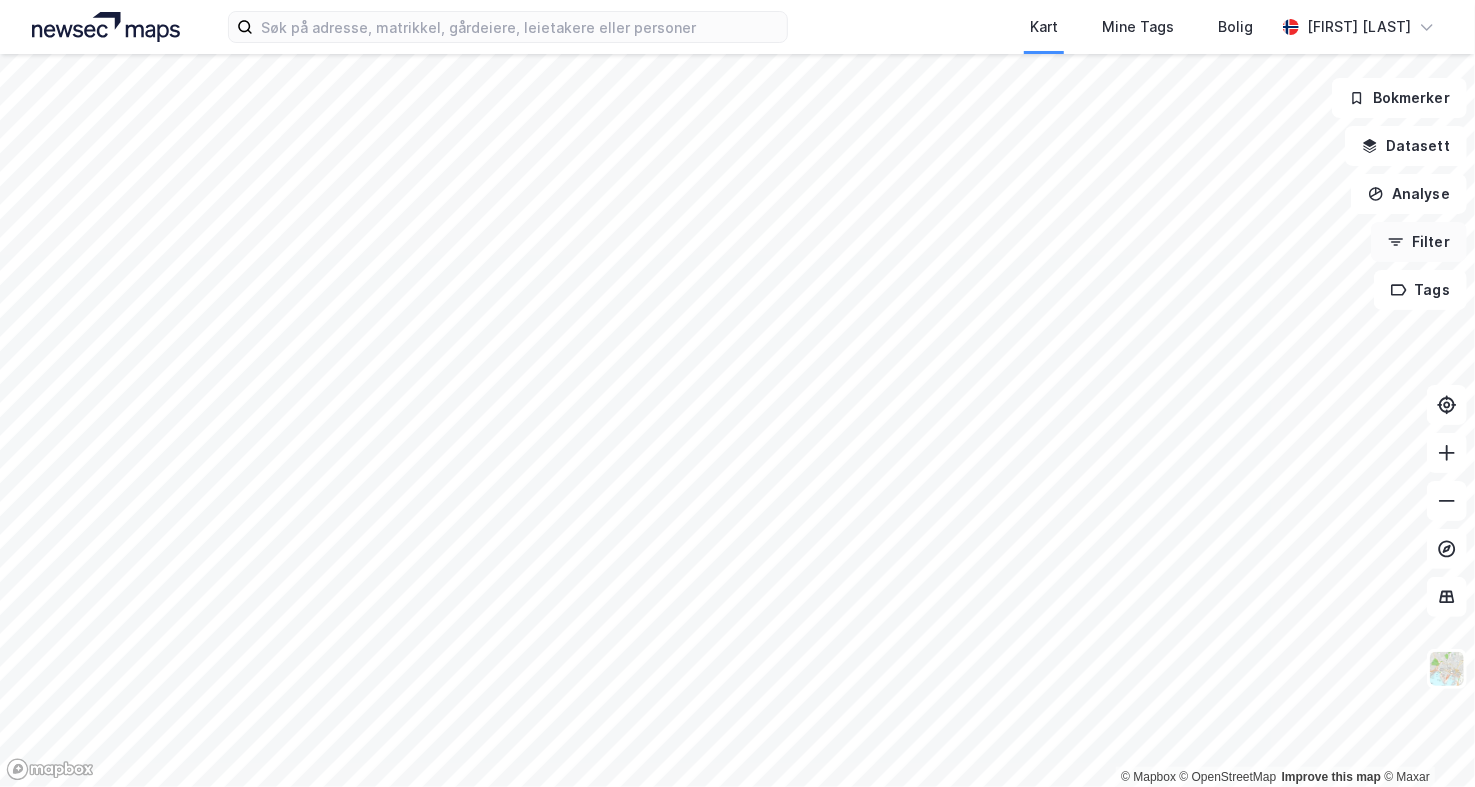 click on "Filter" at bounding box center [1419, 242] 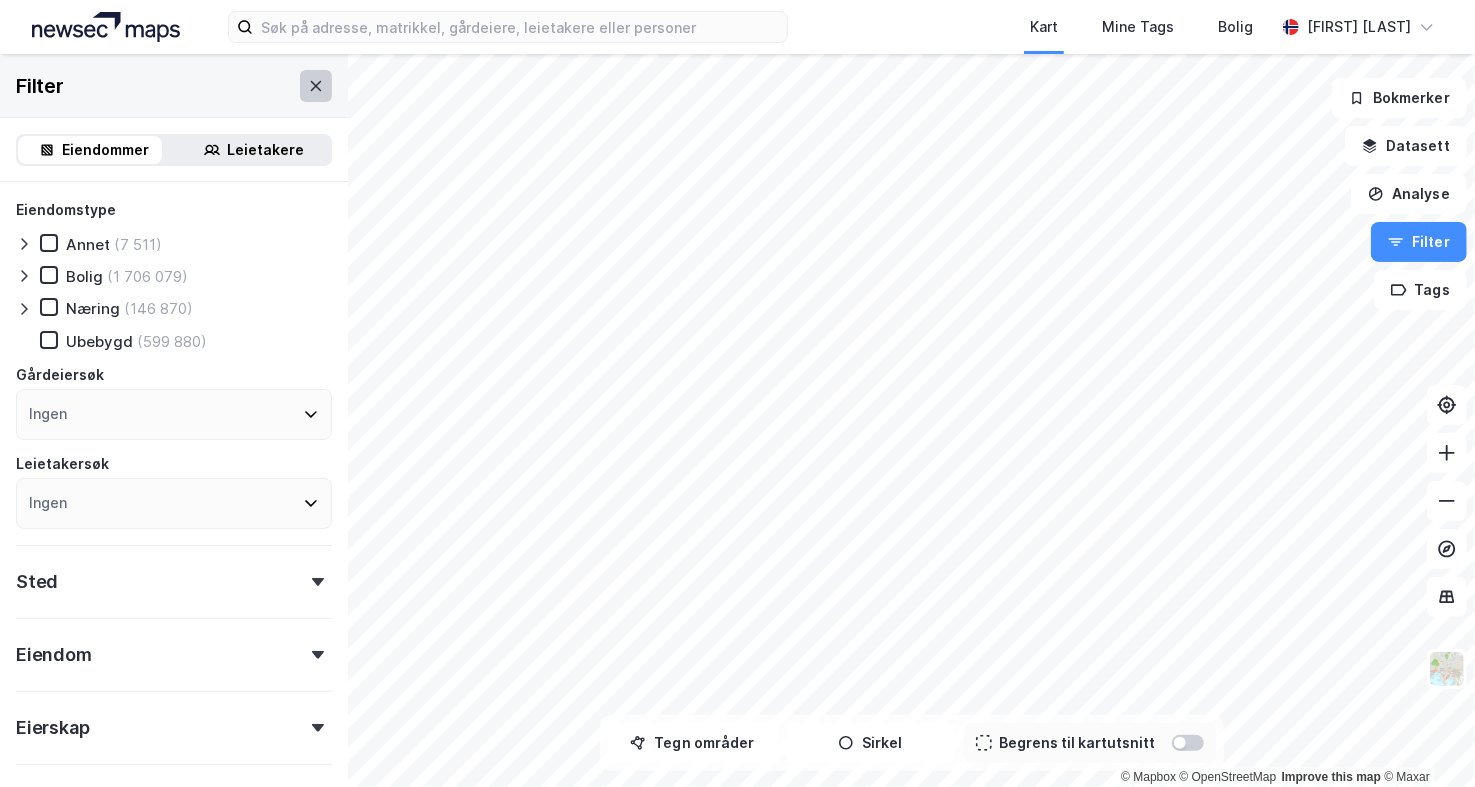 click 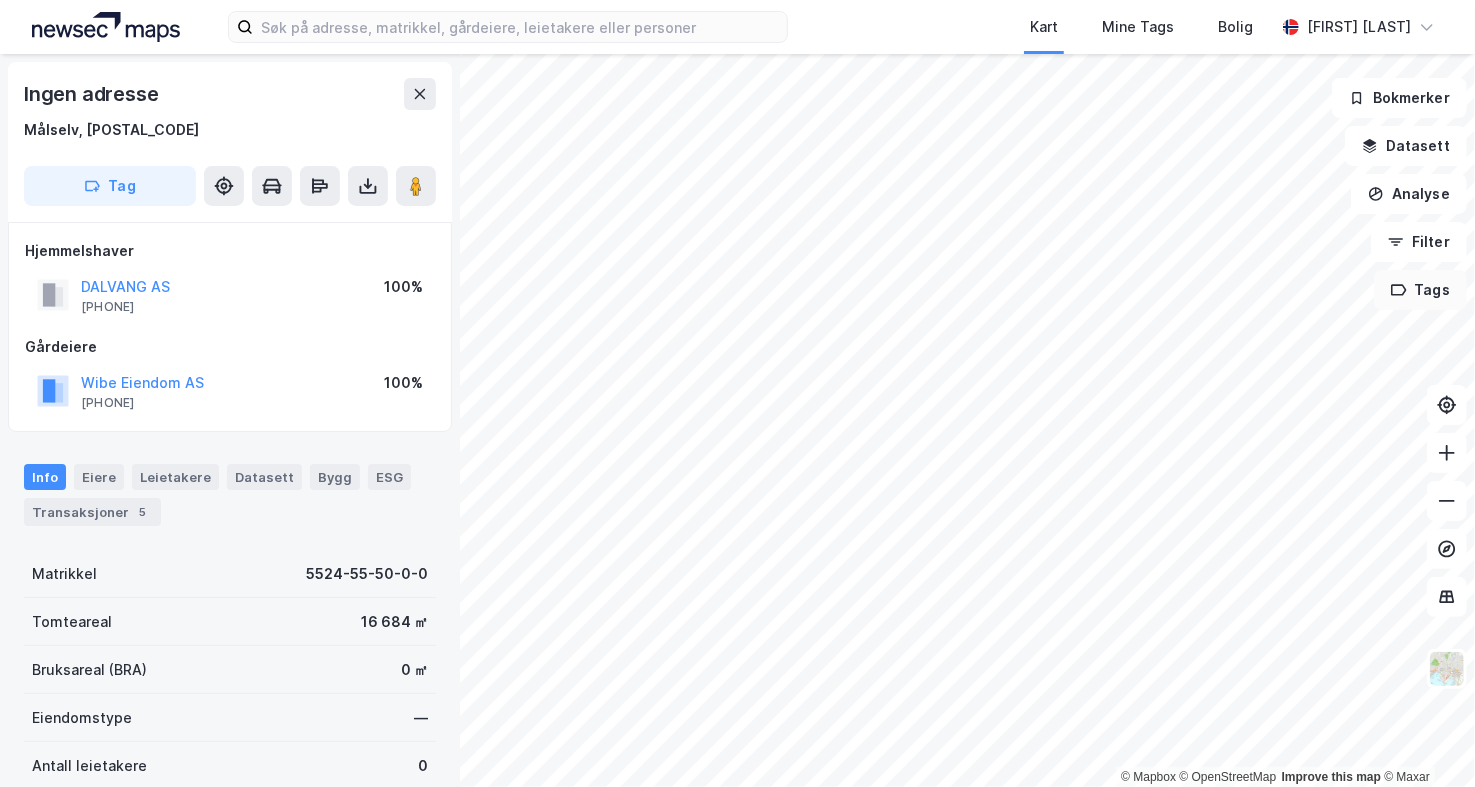 scroll, scrollTop: 3, scrollLeft: 0, axis: vertical 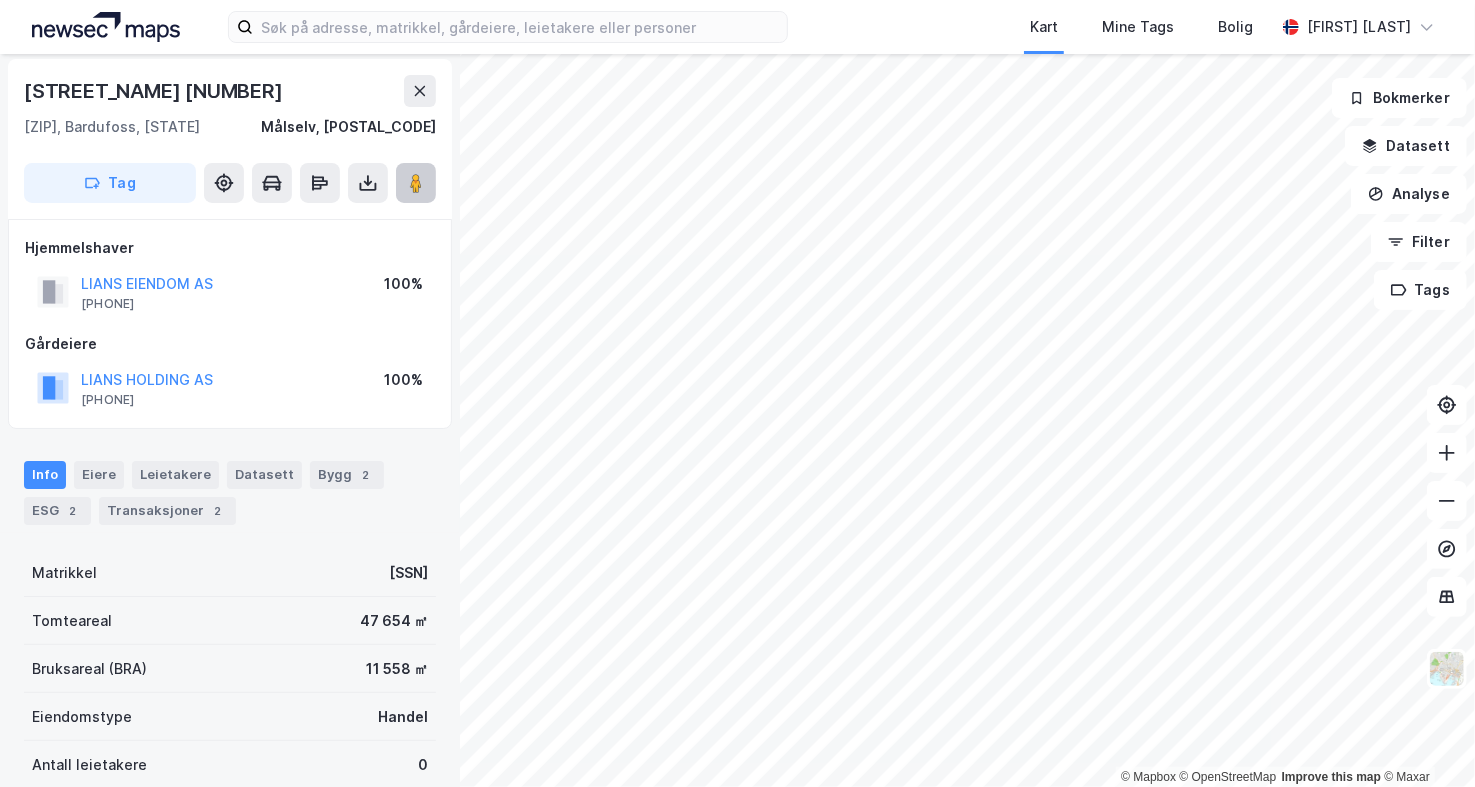 click 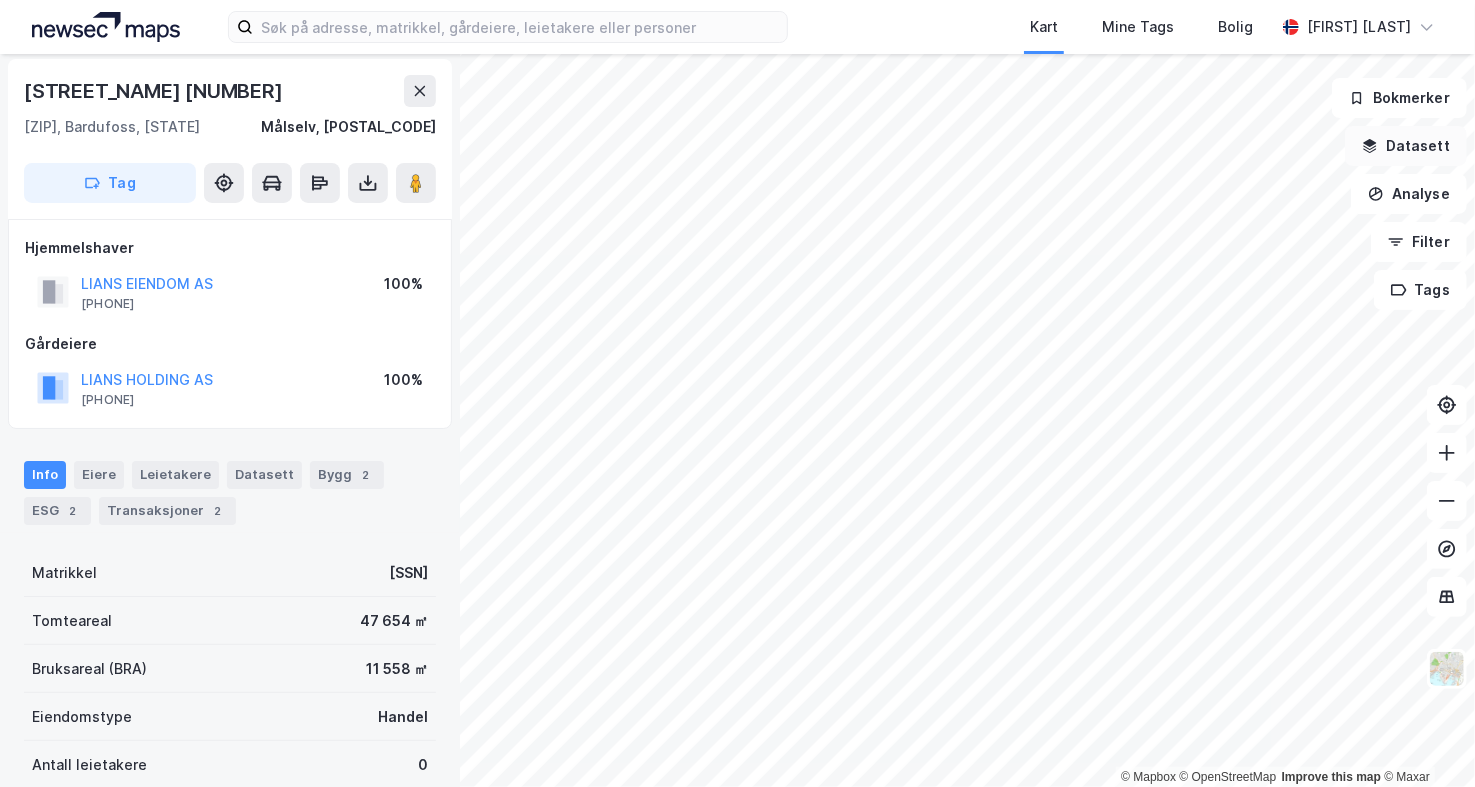 click on "Datasett" at bounding box center [1406, 146] 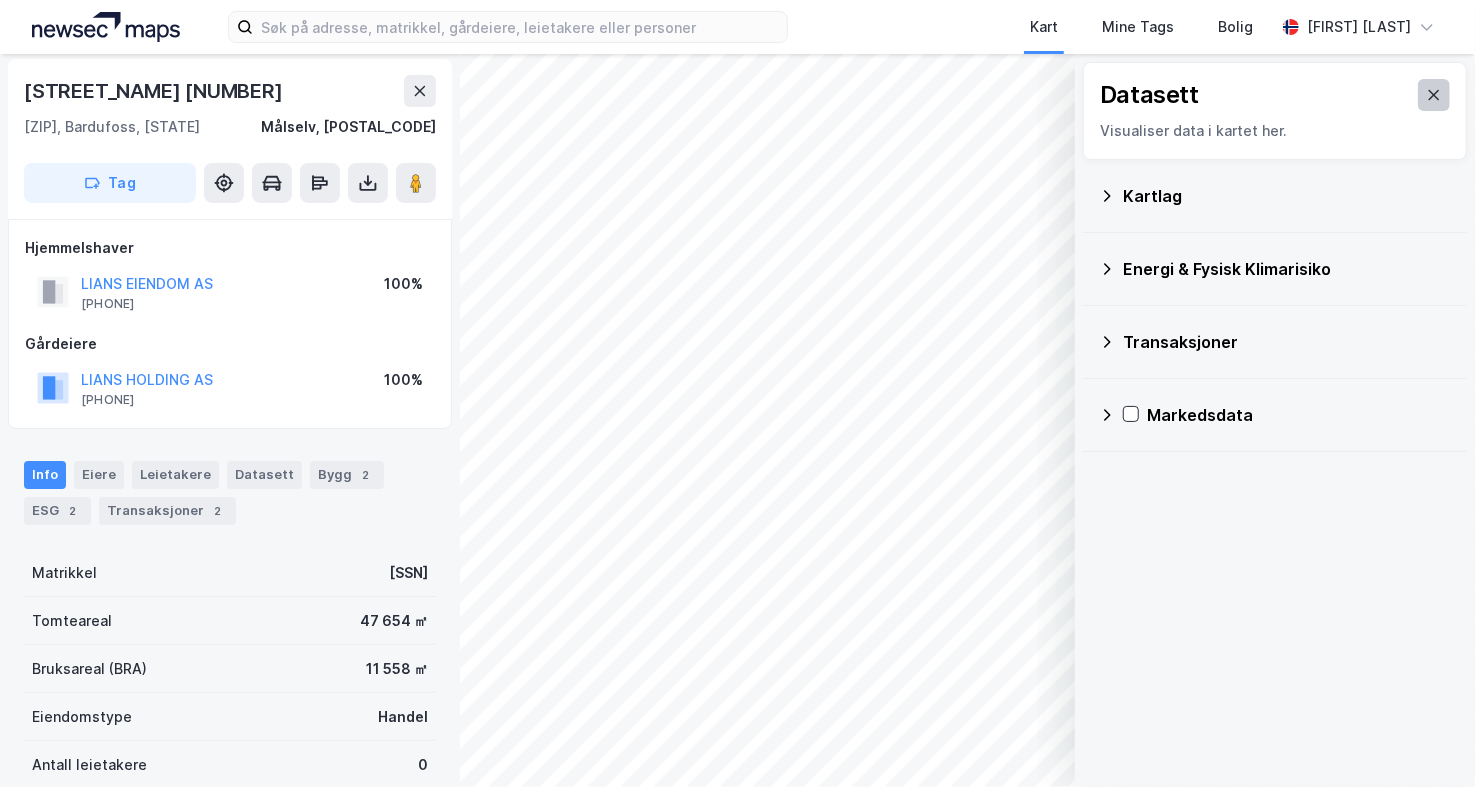 click 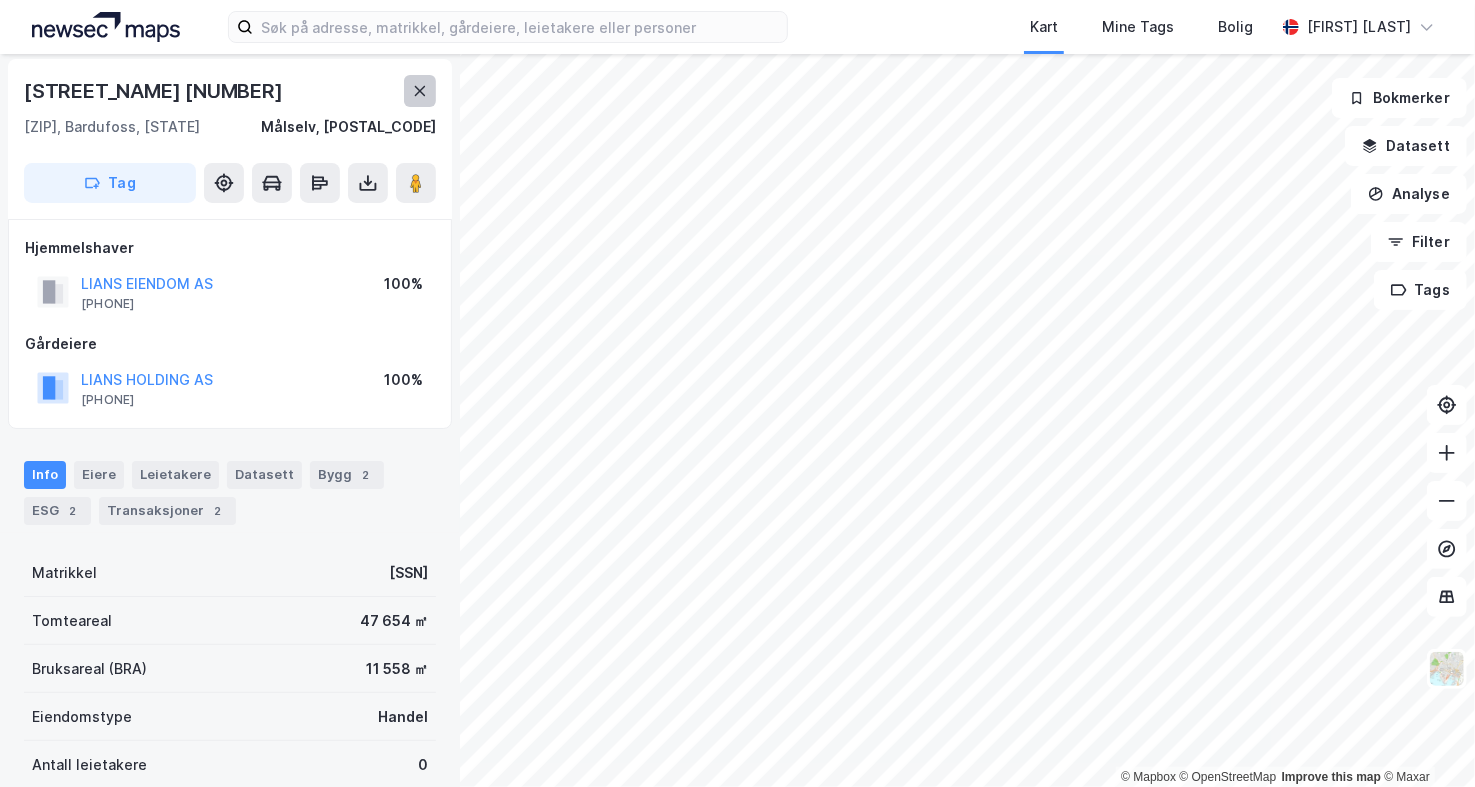 click at bounding box center (420, 91) 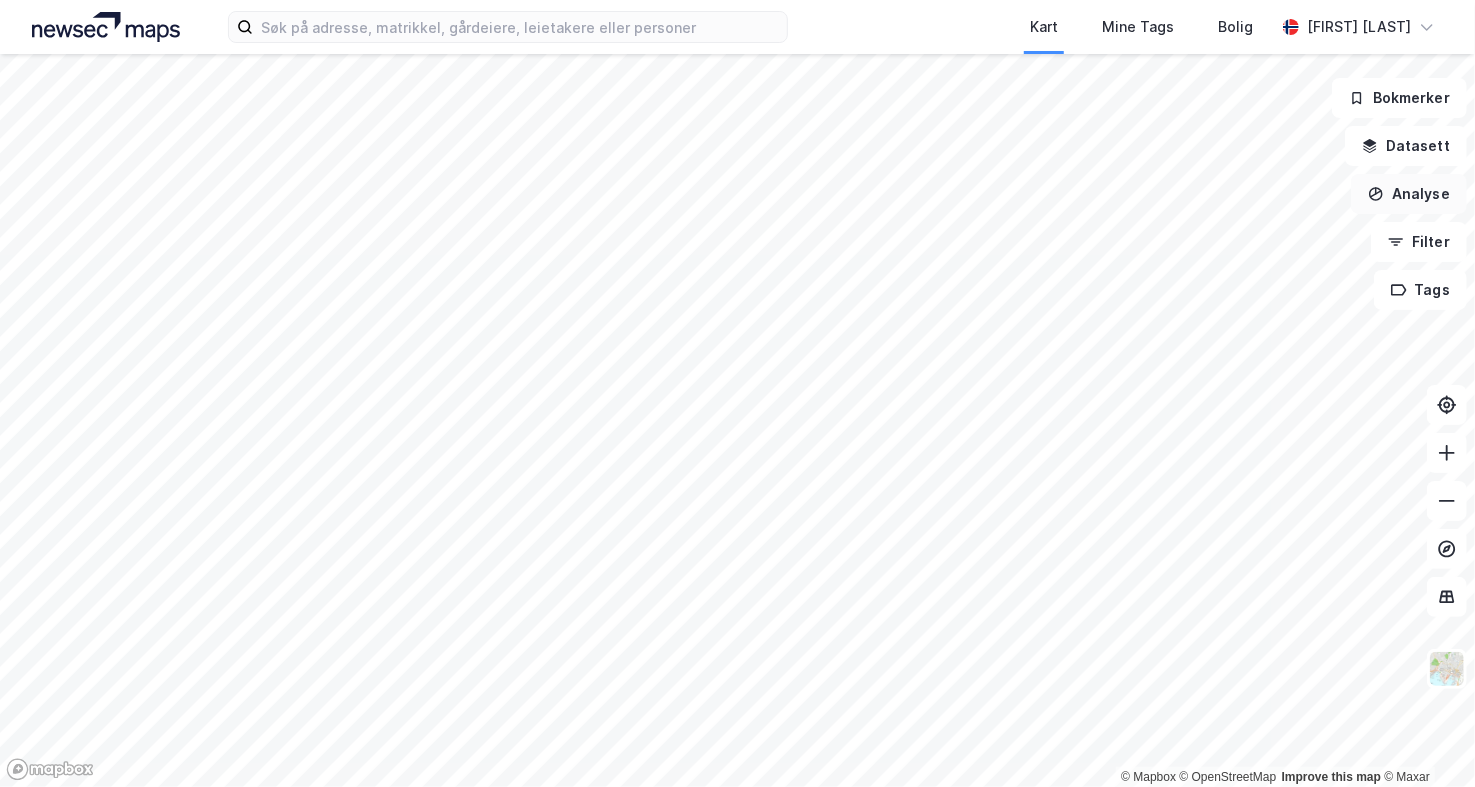 click on "Analyse" at bounding box center [1409, 194] 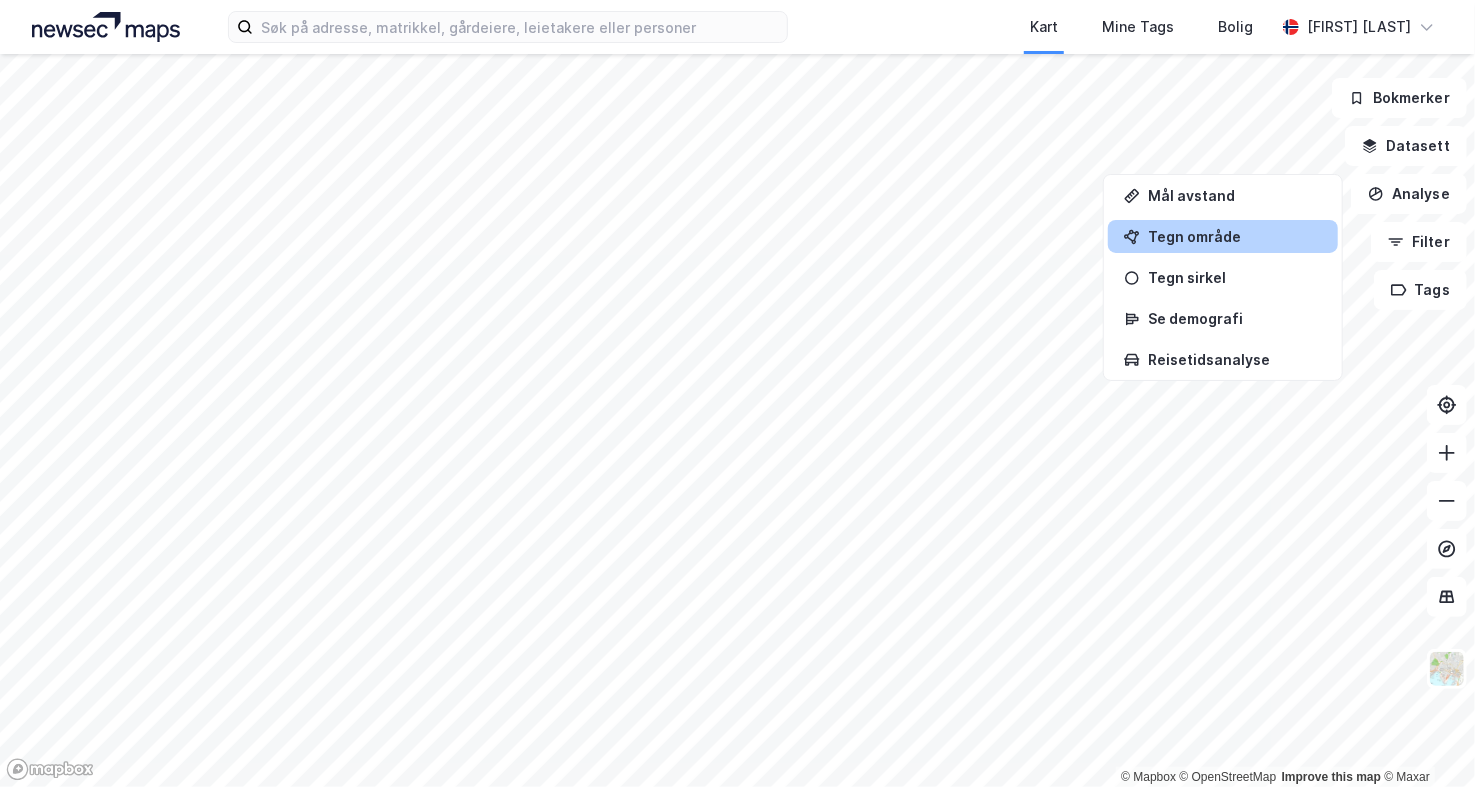 click on "Tegn område" at bounding box center (1235, 236) 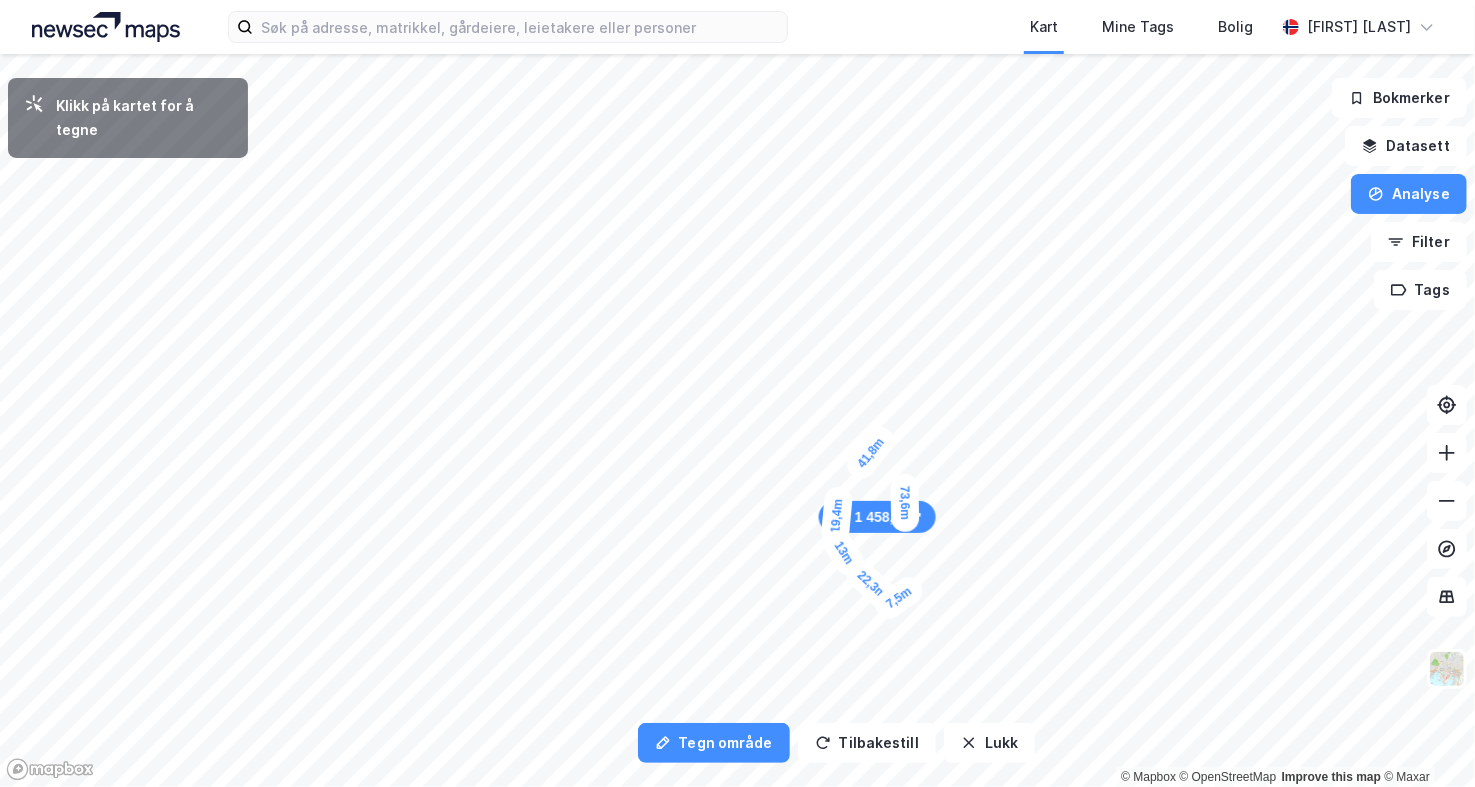click on "7,5m" at bounding box center [899, 598] 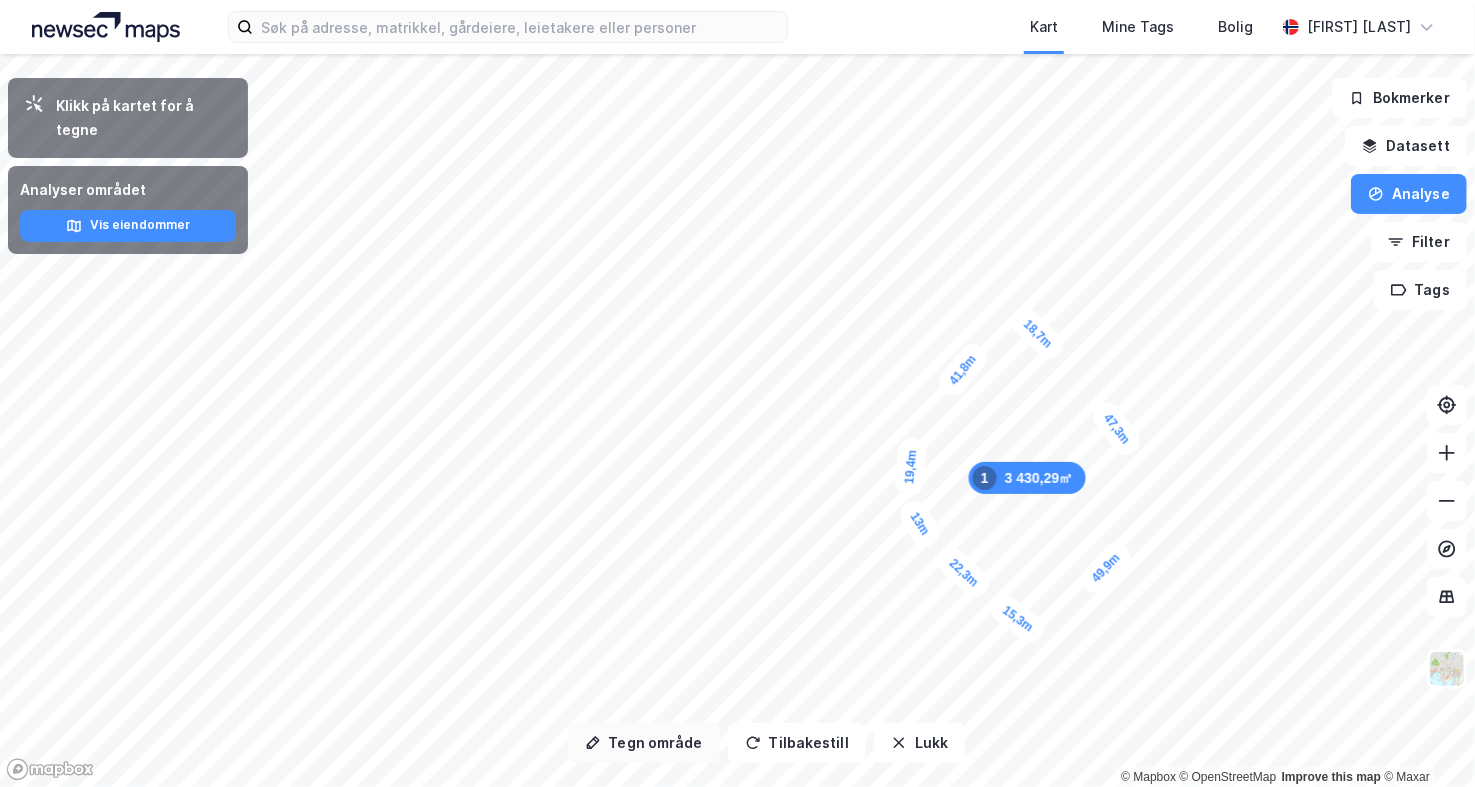 click on "Tegn område" at bounding box center (644, 743) 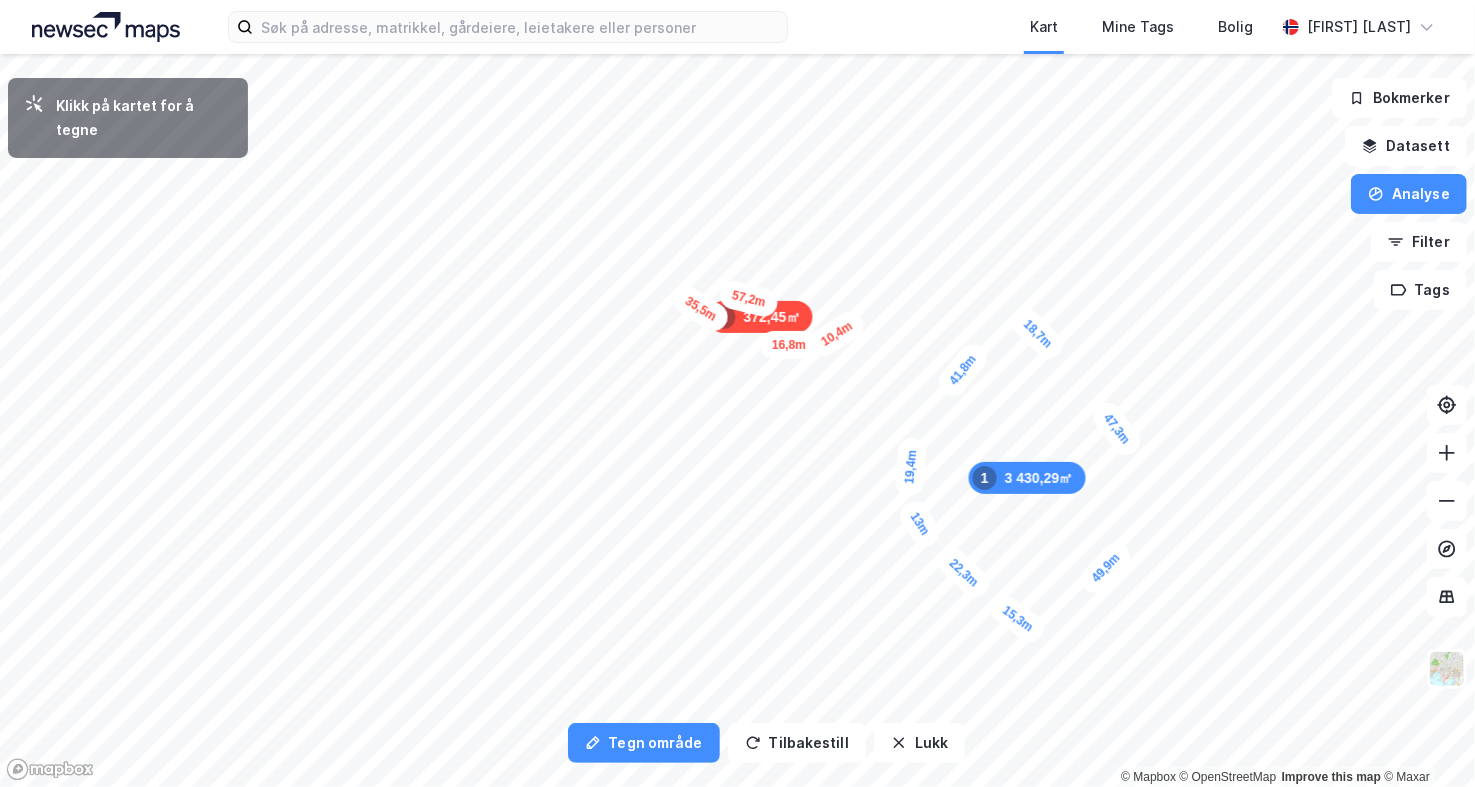 click on "10,4m" at bounding box center (837, 334) 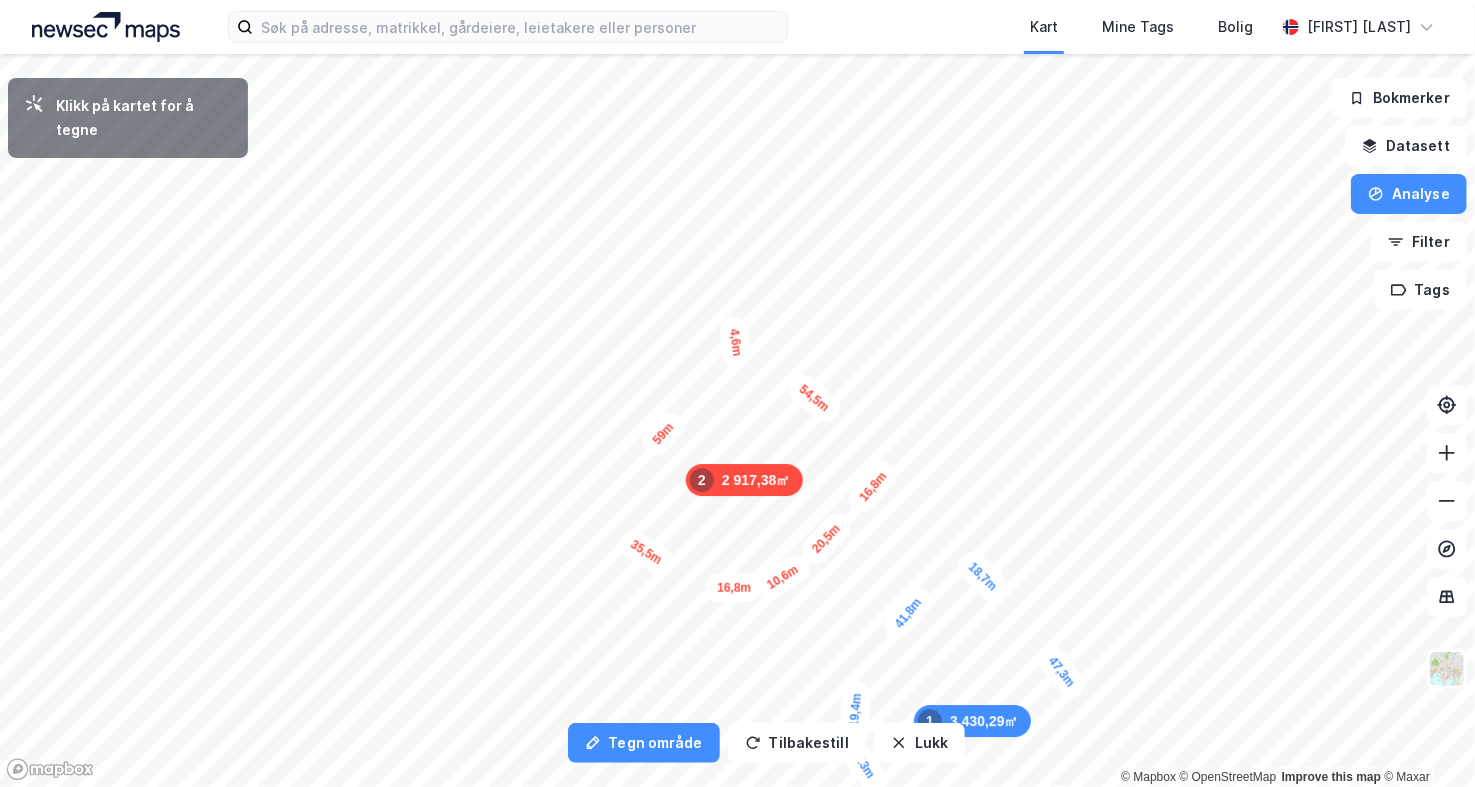 click on "4,6m" at bounding box center [736, 342] 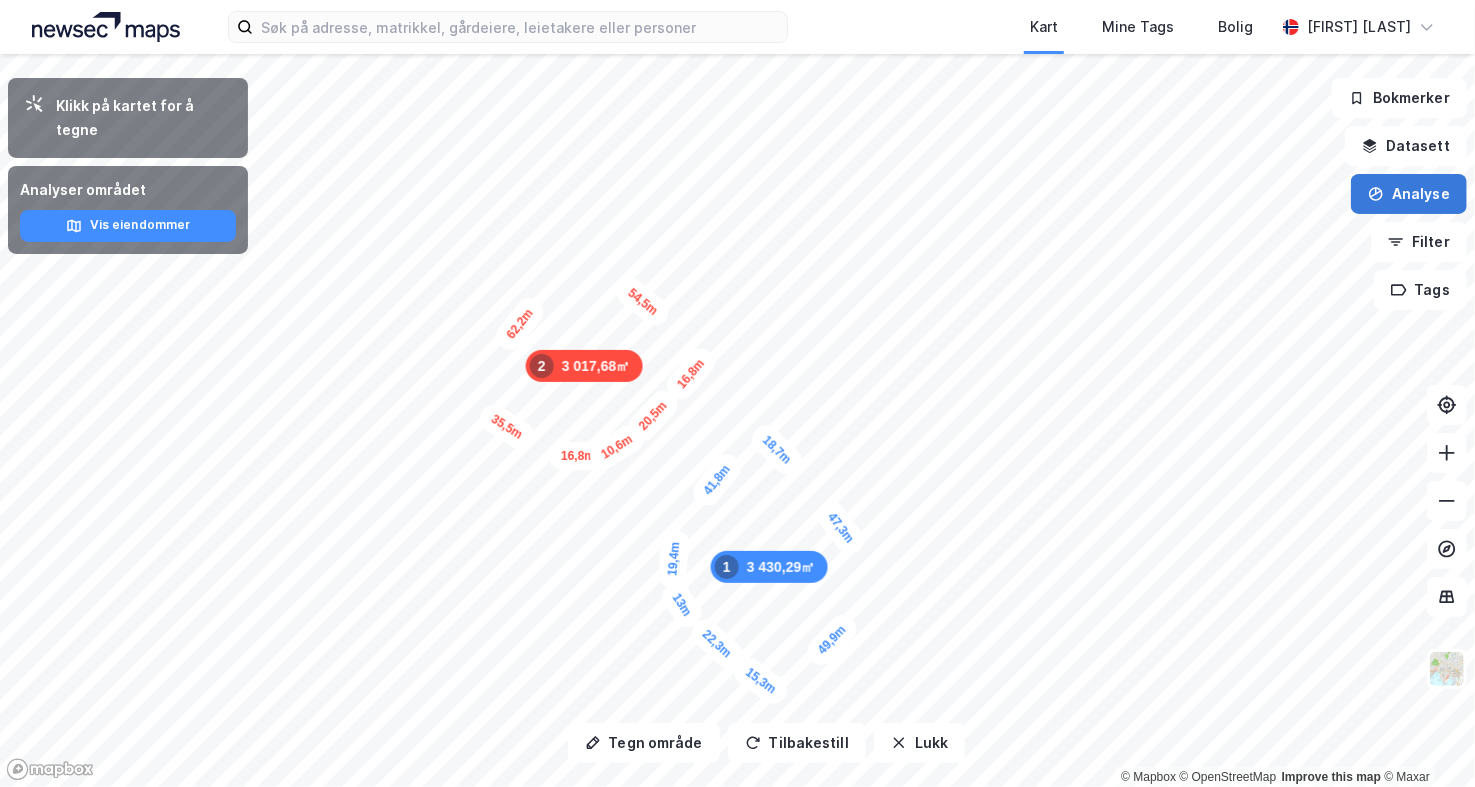click on "Analyse" at bounding box center [1409, 194] 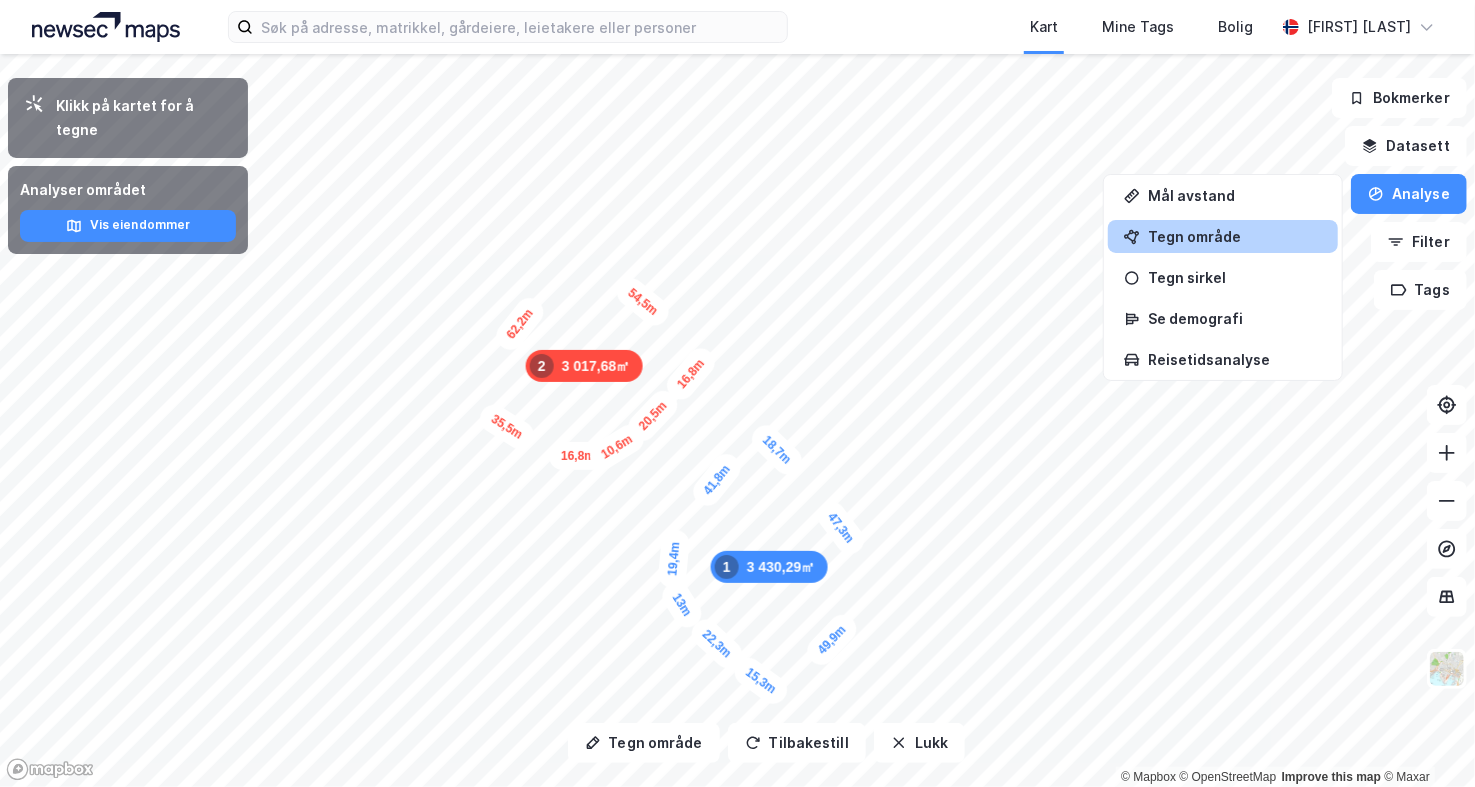 click on "Tegn område" at bounding box center (1235, 236) 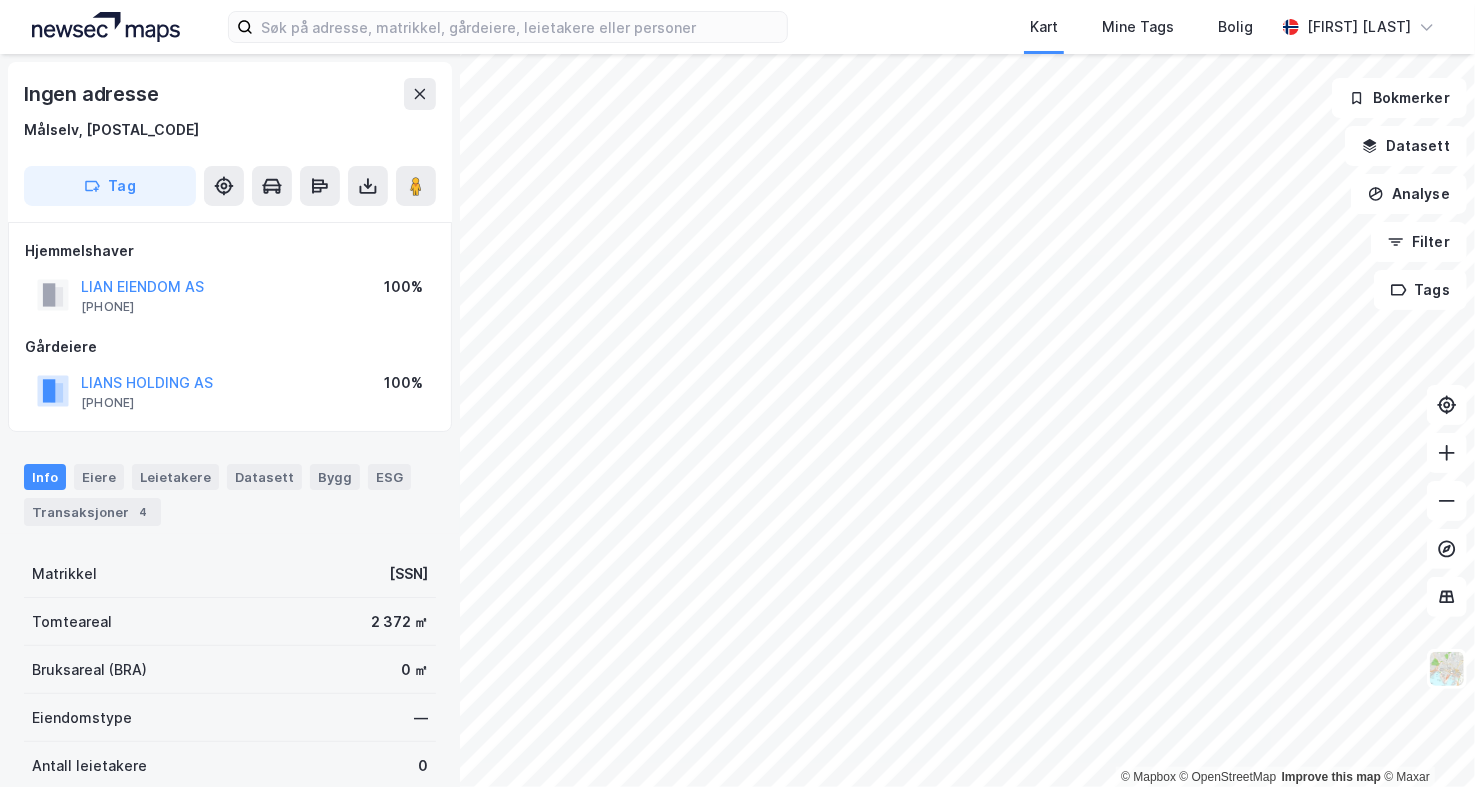 scroll, scrollTop: 3, scrollLeft: 0, axis: vertical 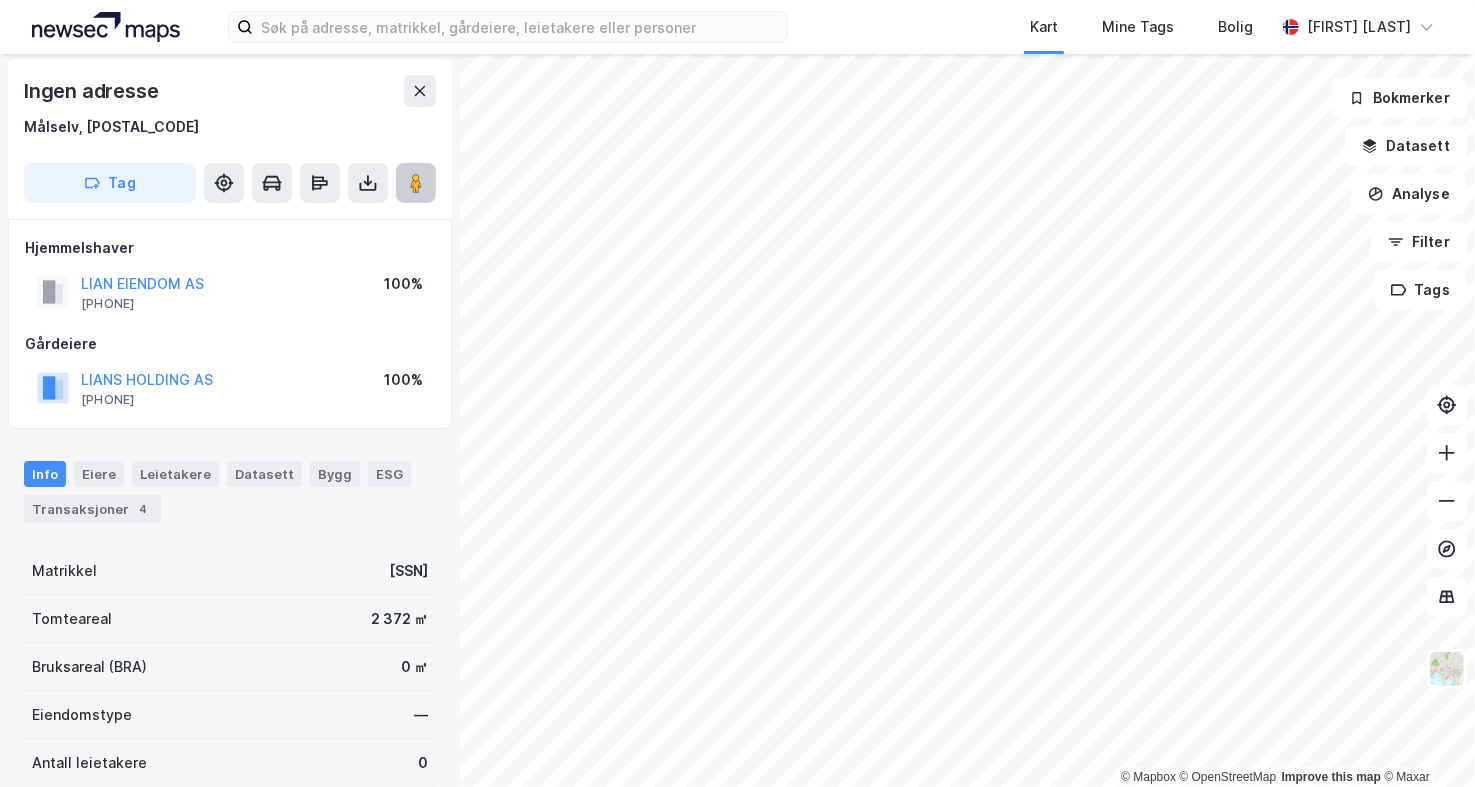 click at bounding box center [416, 183] 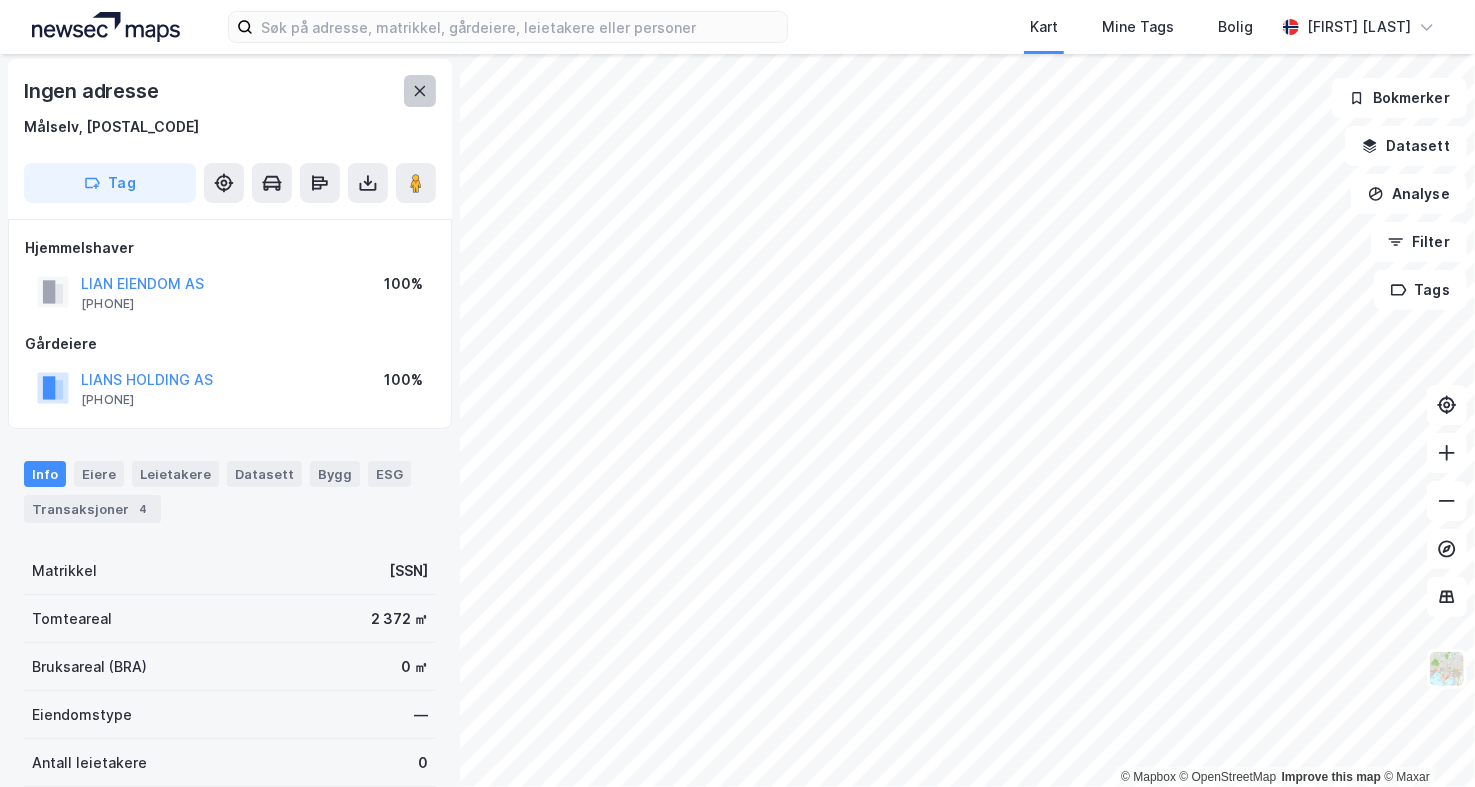 click at bounding box center (420, 91) 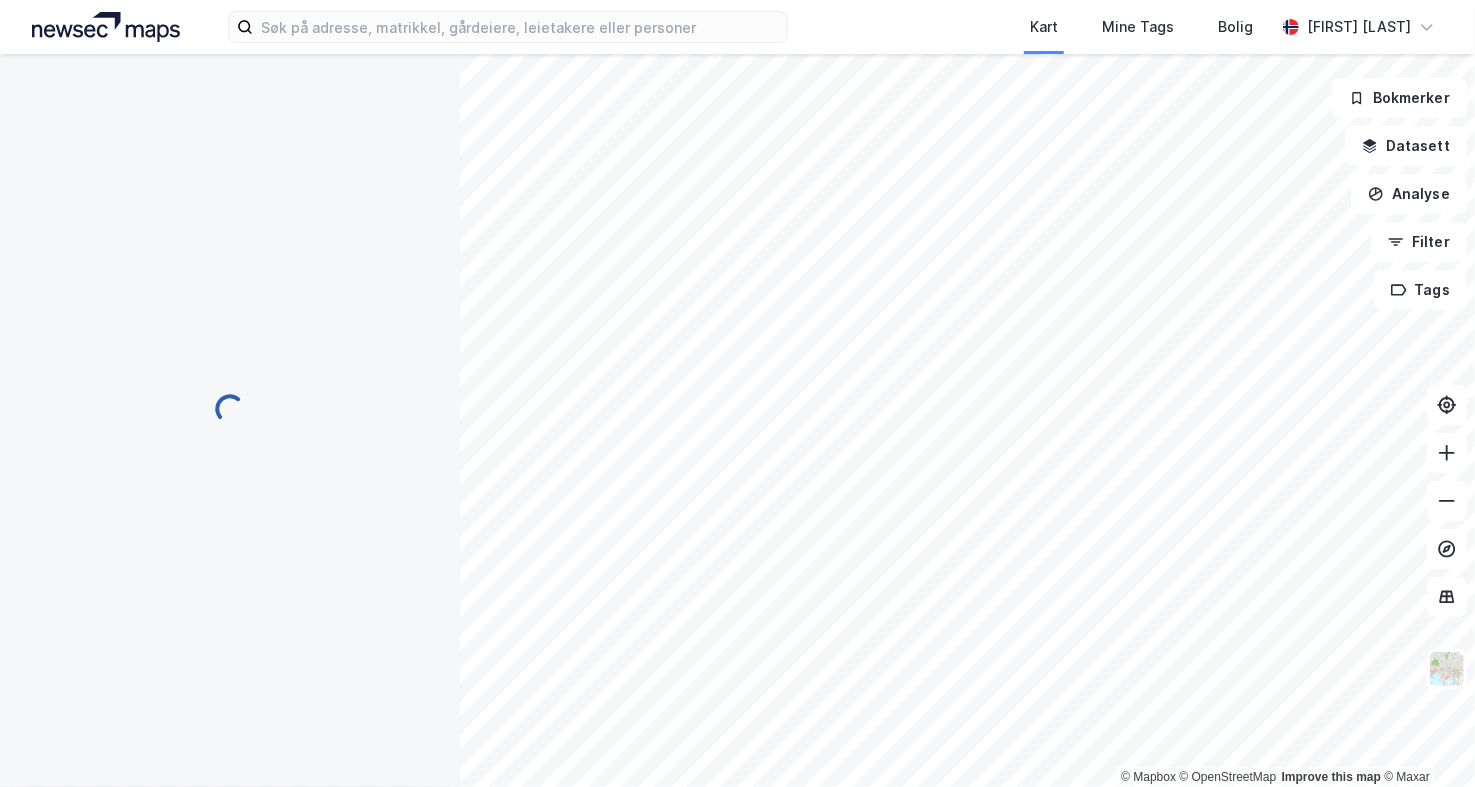 scroll, scrollTop: 3, scrollLeft: 0, axis: vertical 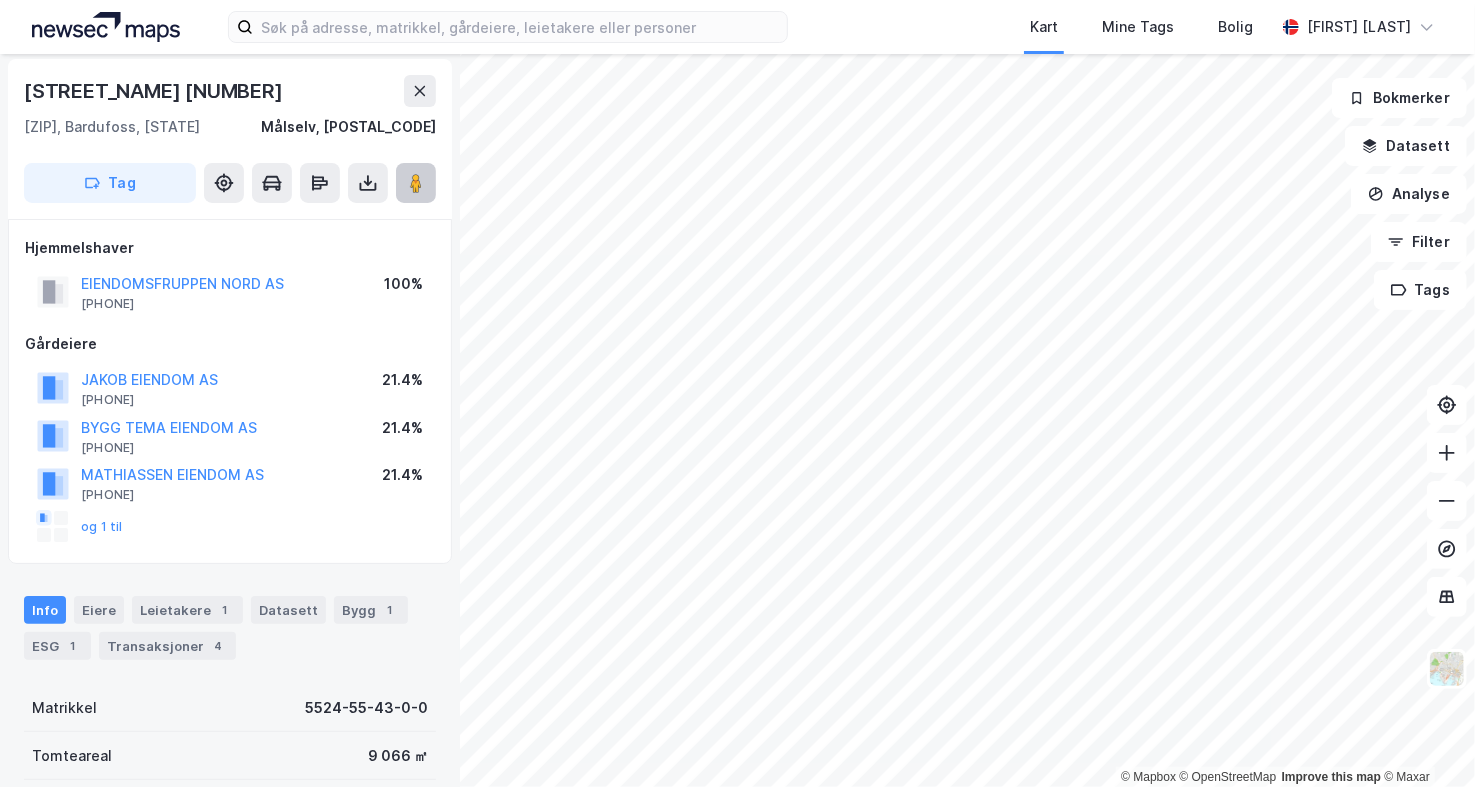 click 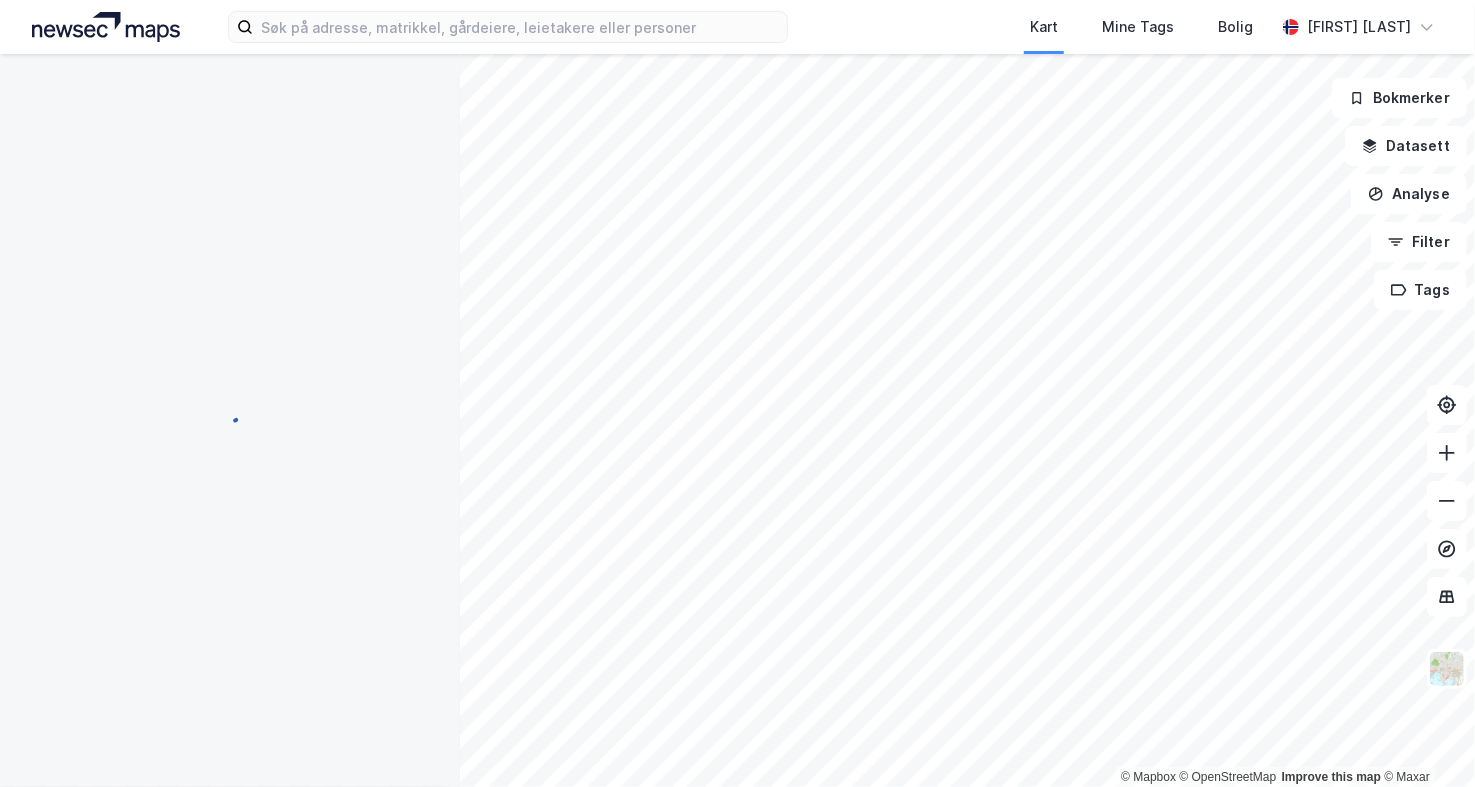 scroll, scrollTop: 3, scrollLeft: 0, axis: vertical 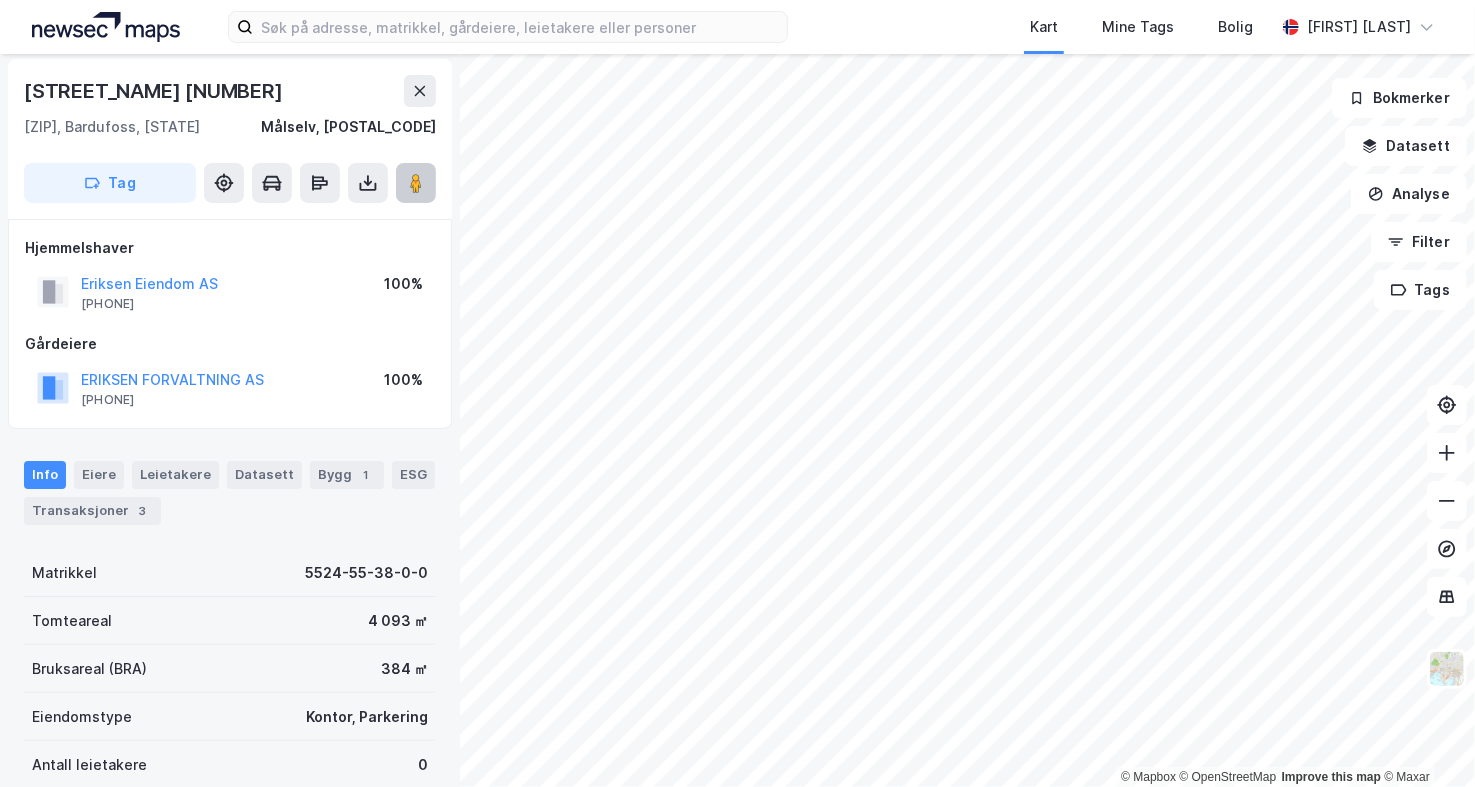 click 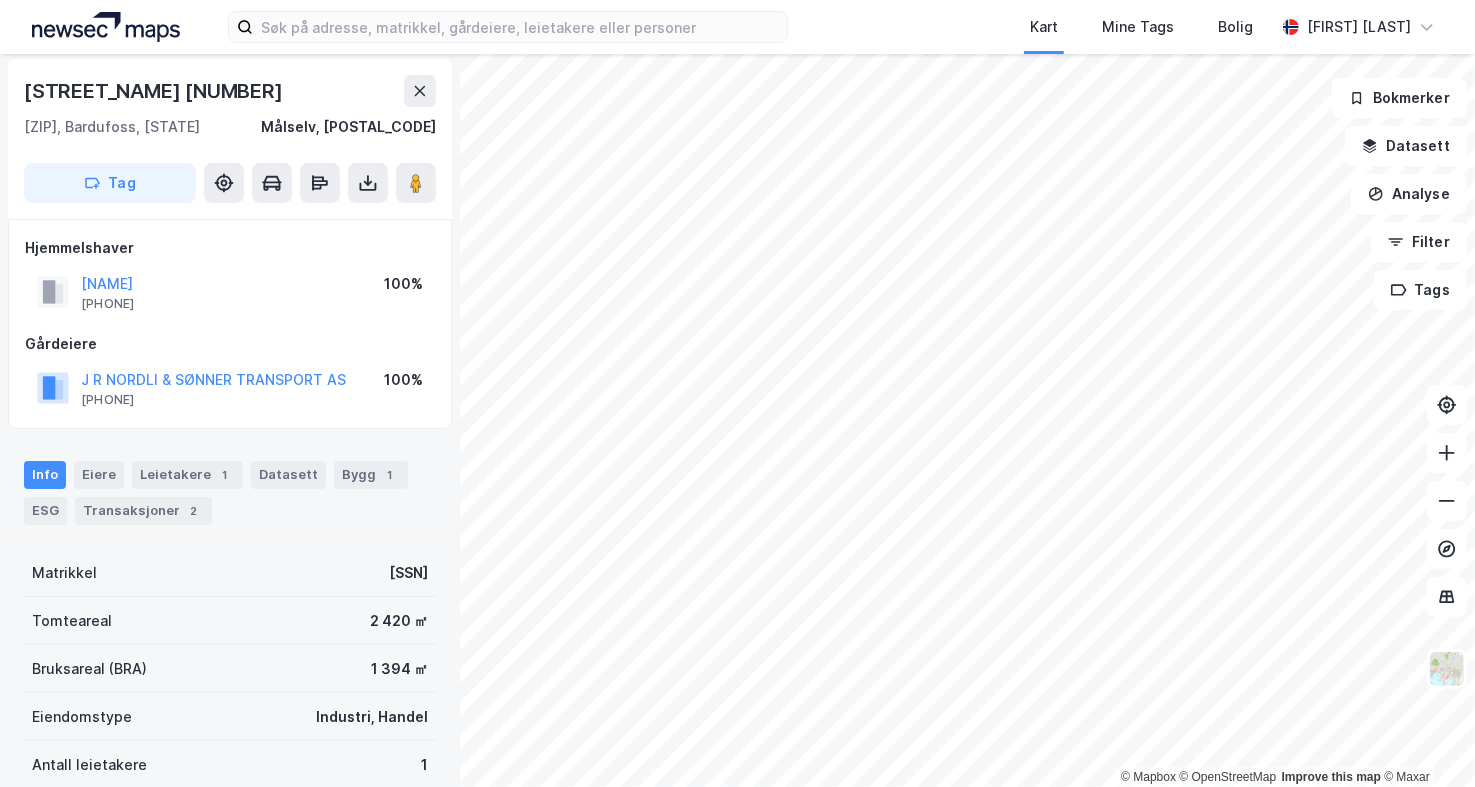 scroll, scrollTop: 3, scrollLeft: 0, axis: vertical 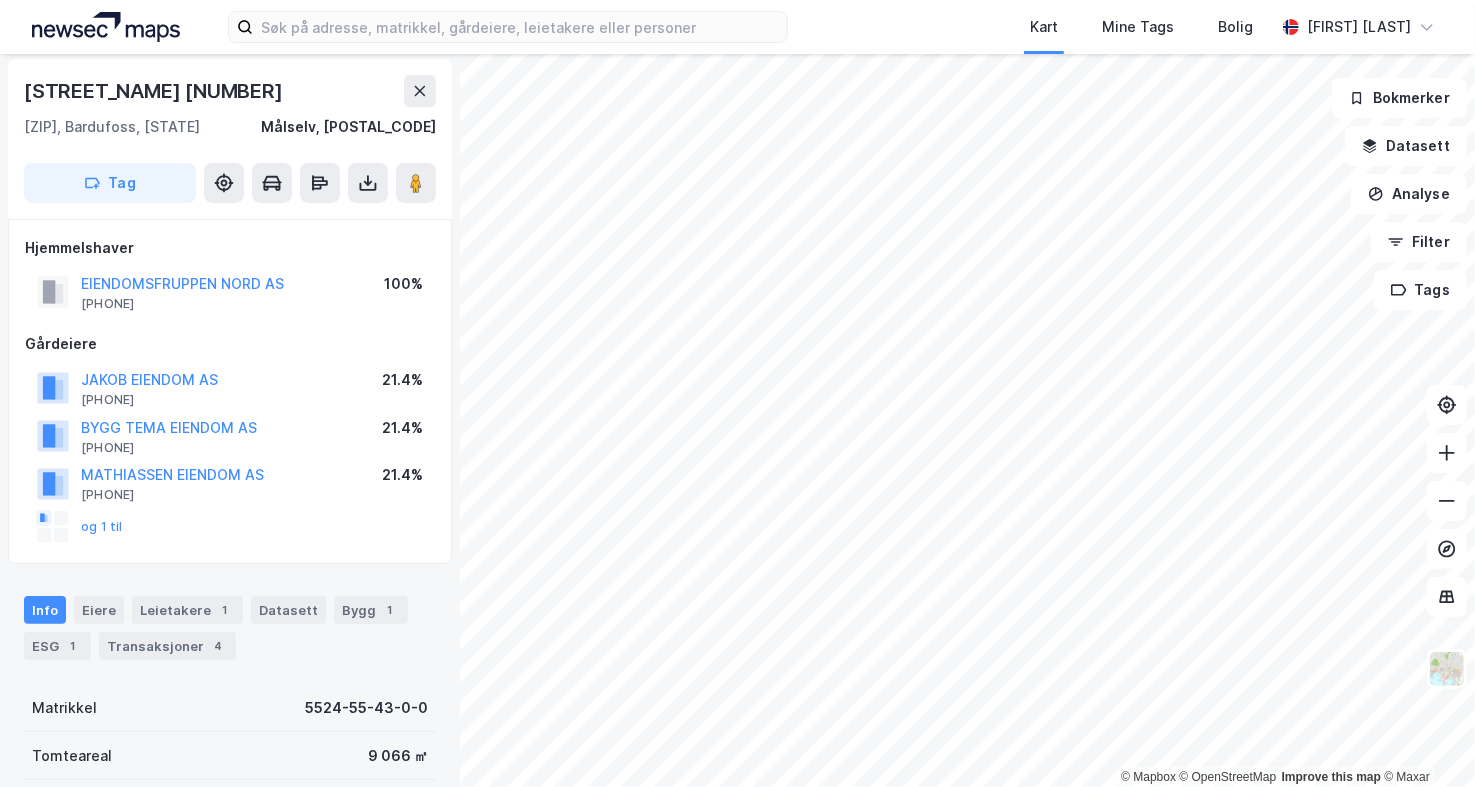 click on "EIENDOMSFRUPPEN NORD AS" at bounding box center (182, 284) 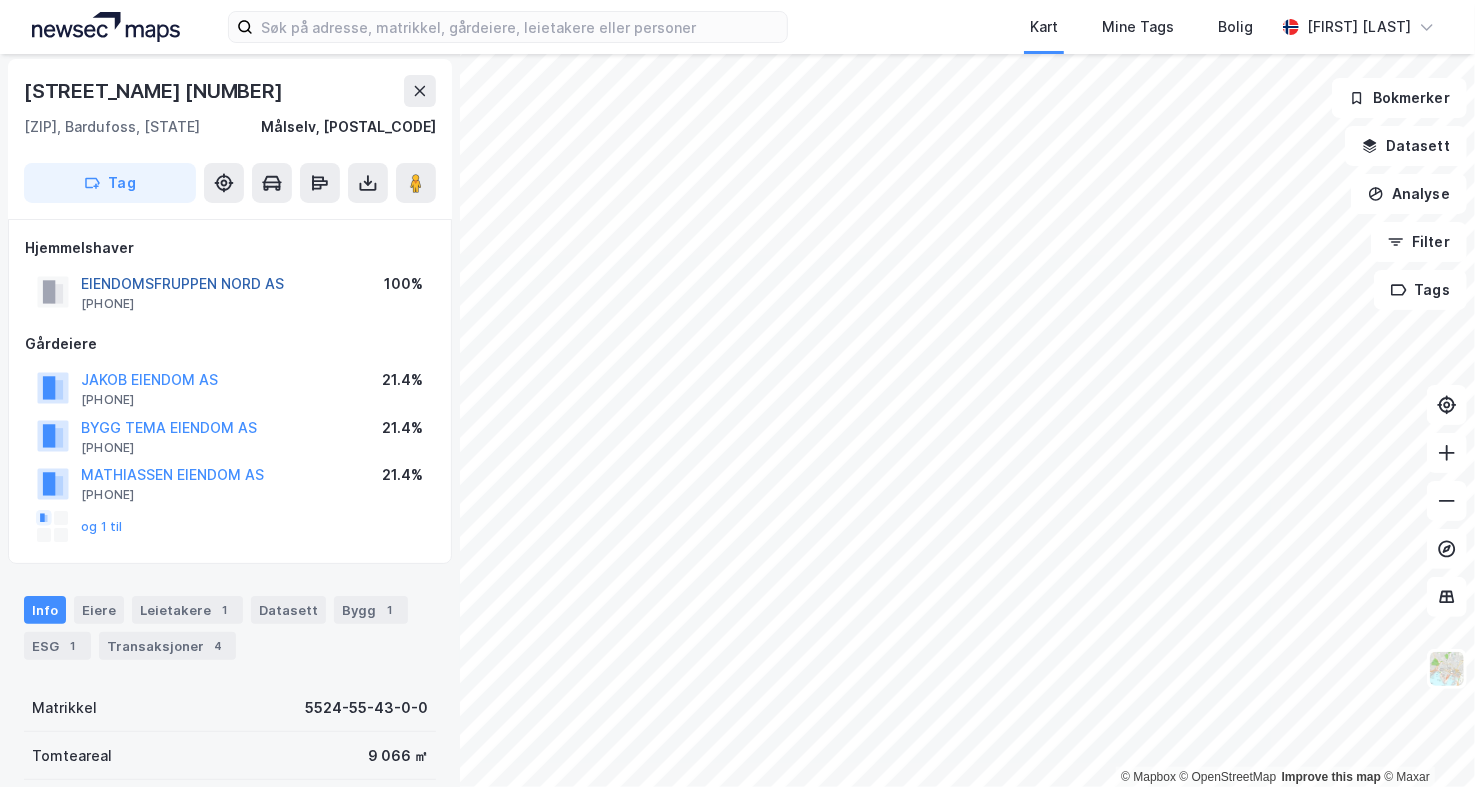 click on "EIENDOMSFRUPPEN NORD AS" at bounding box center [0, 0] 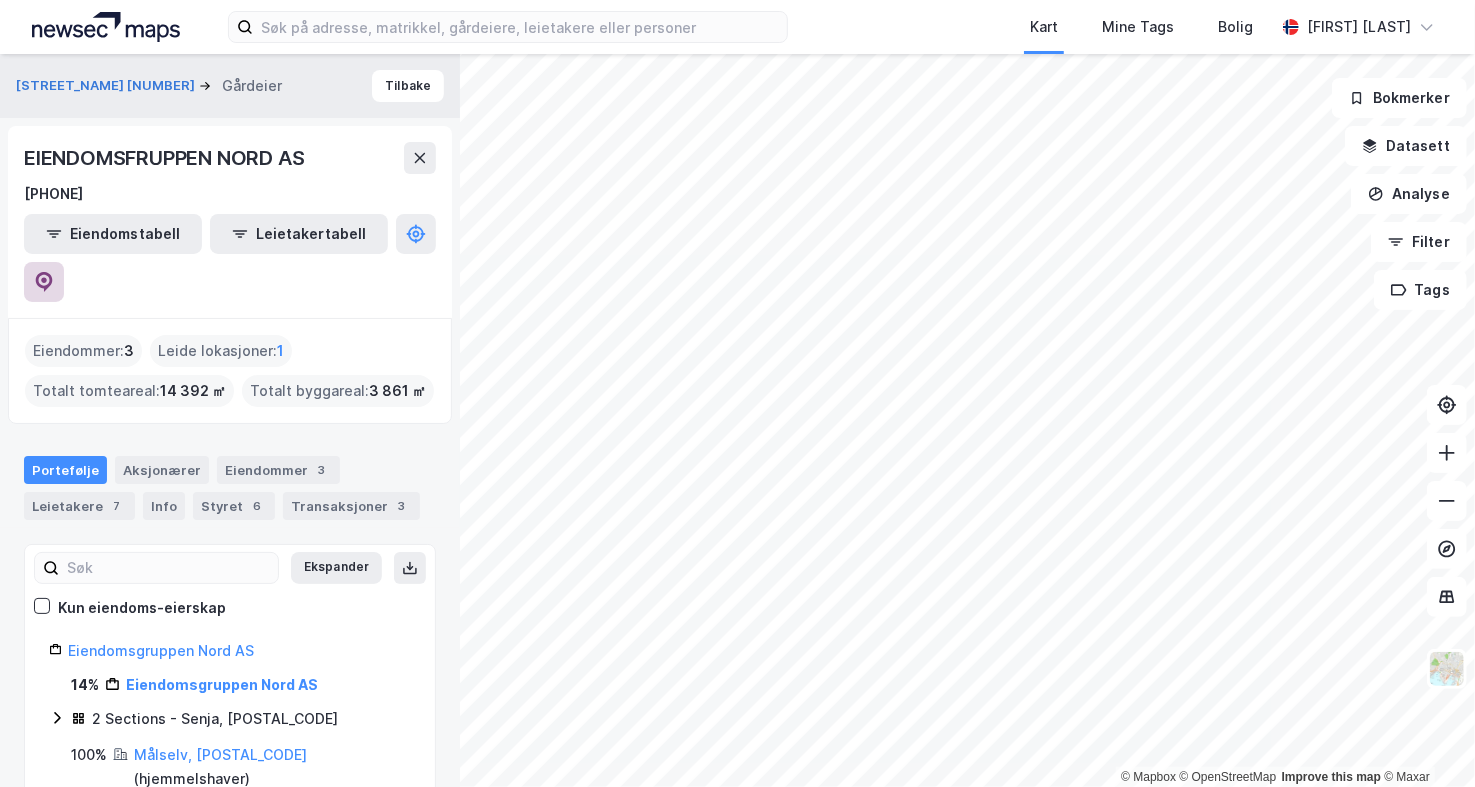 click 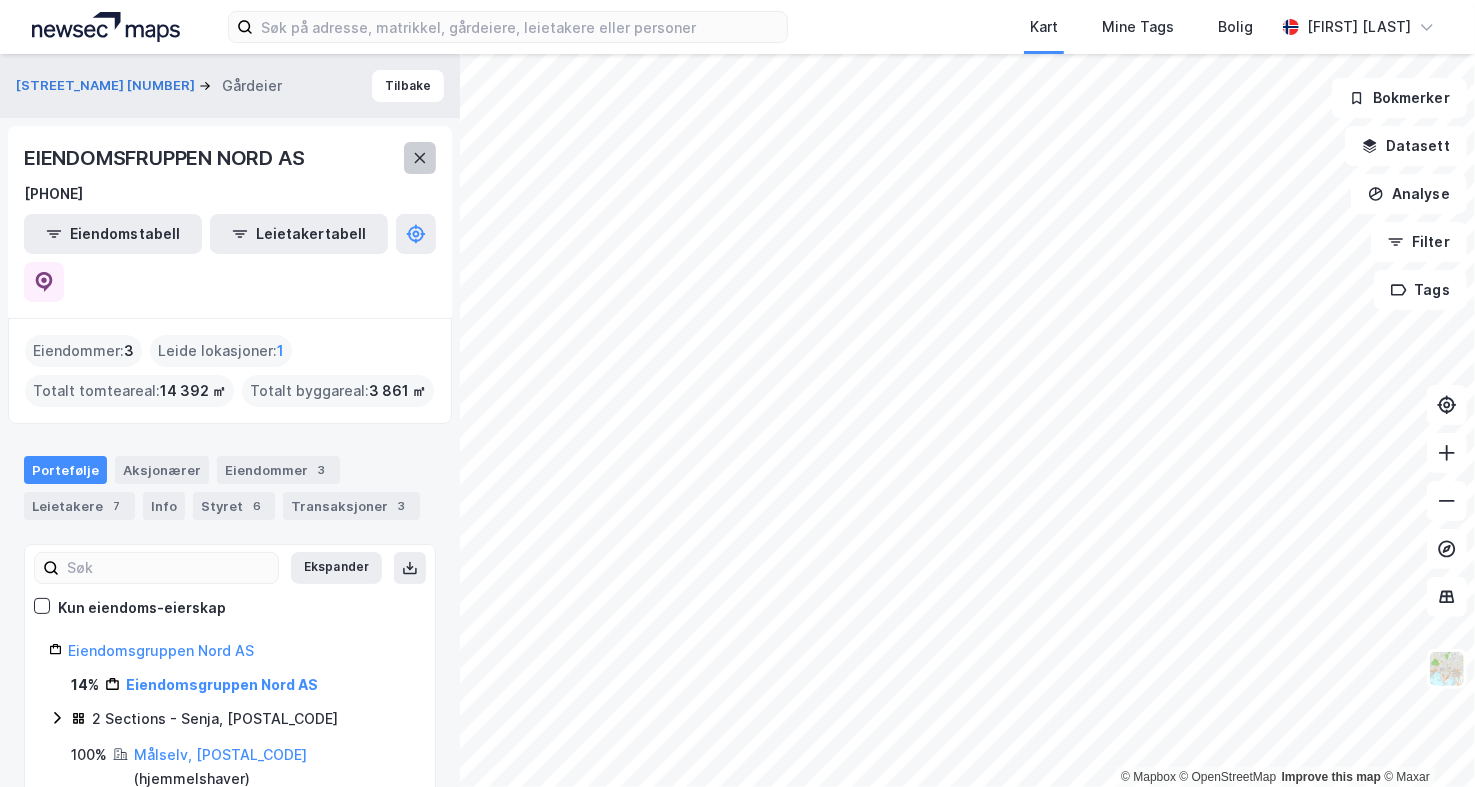 click at bounding box center (420, 158) 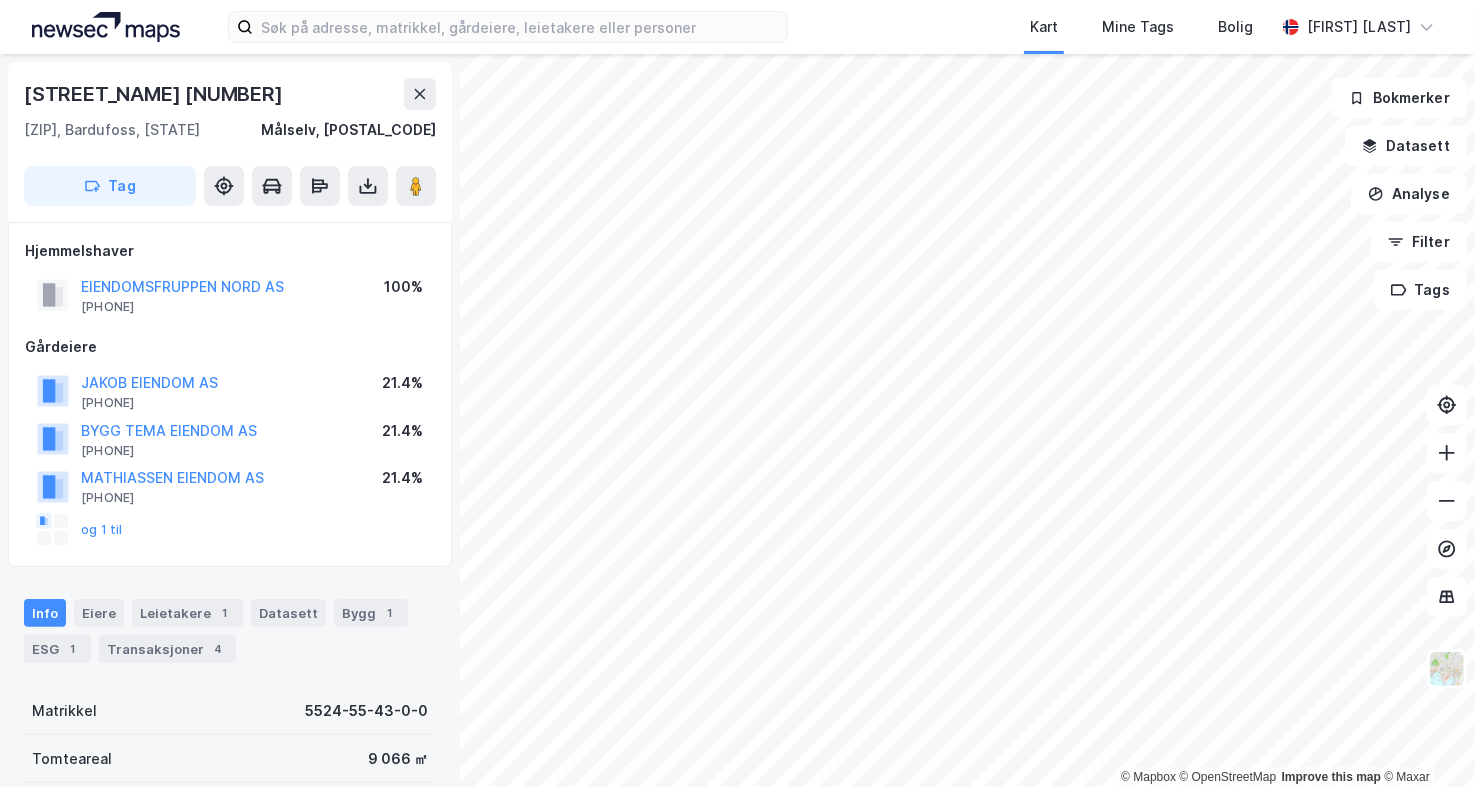 scroll, scrollTop: 3, scrollLeft: 0, axis: vertical 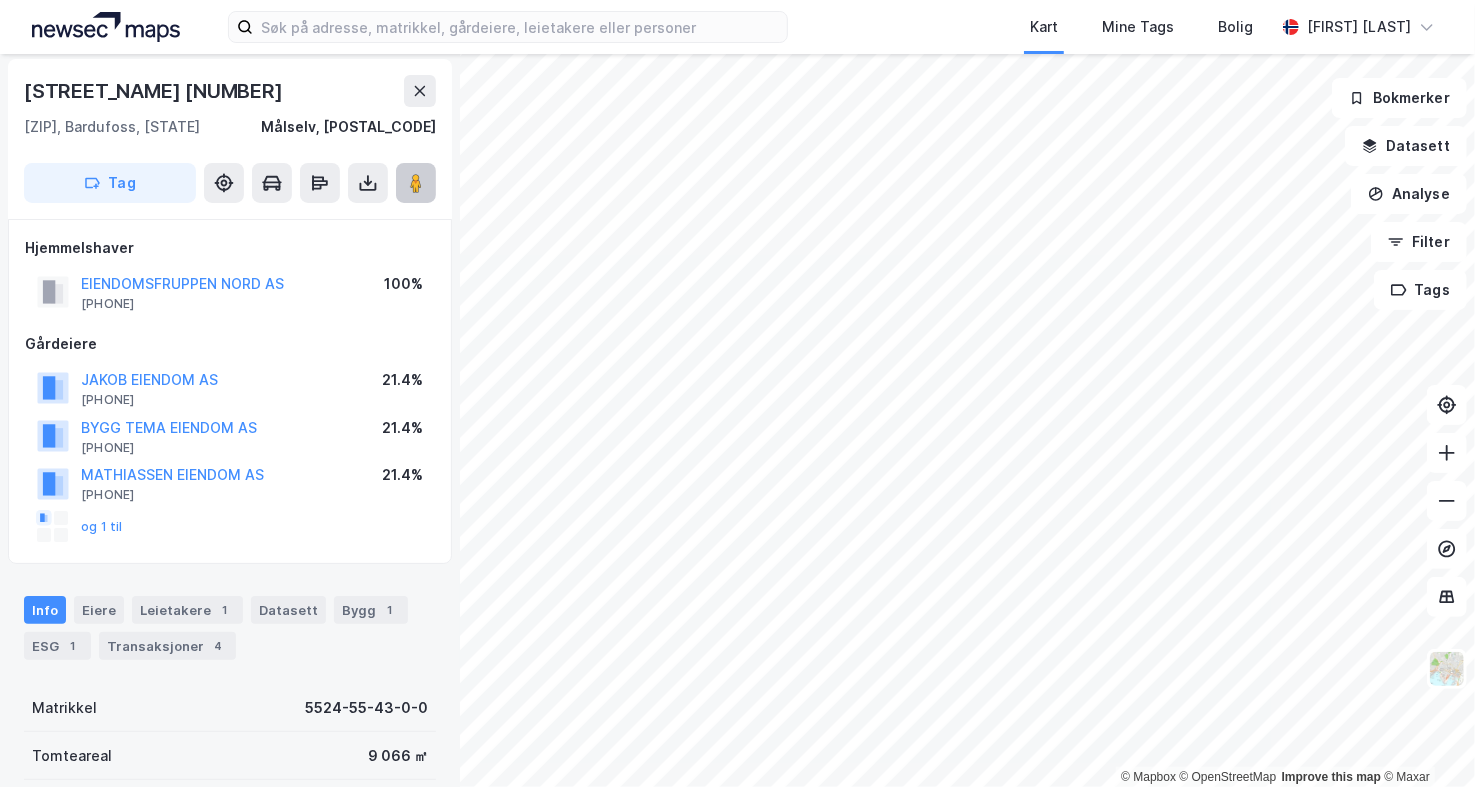click 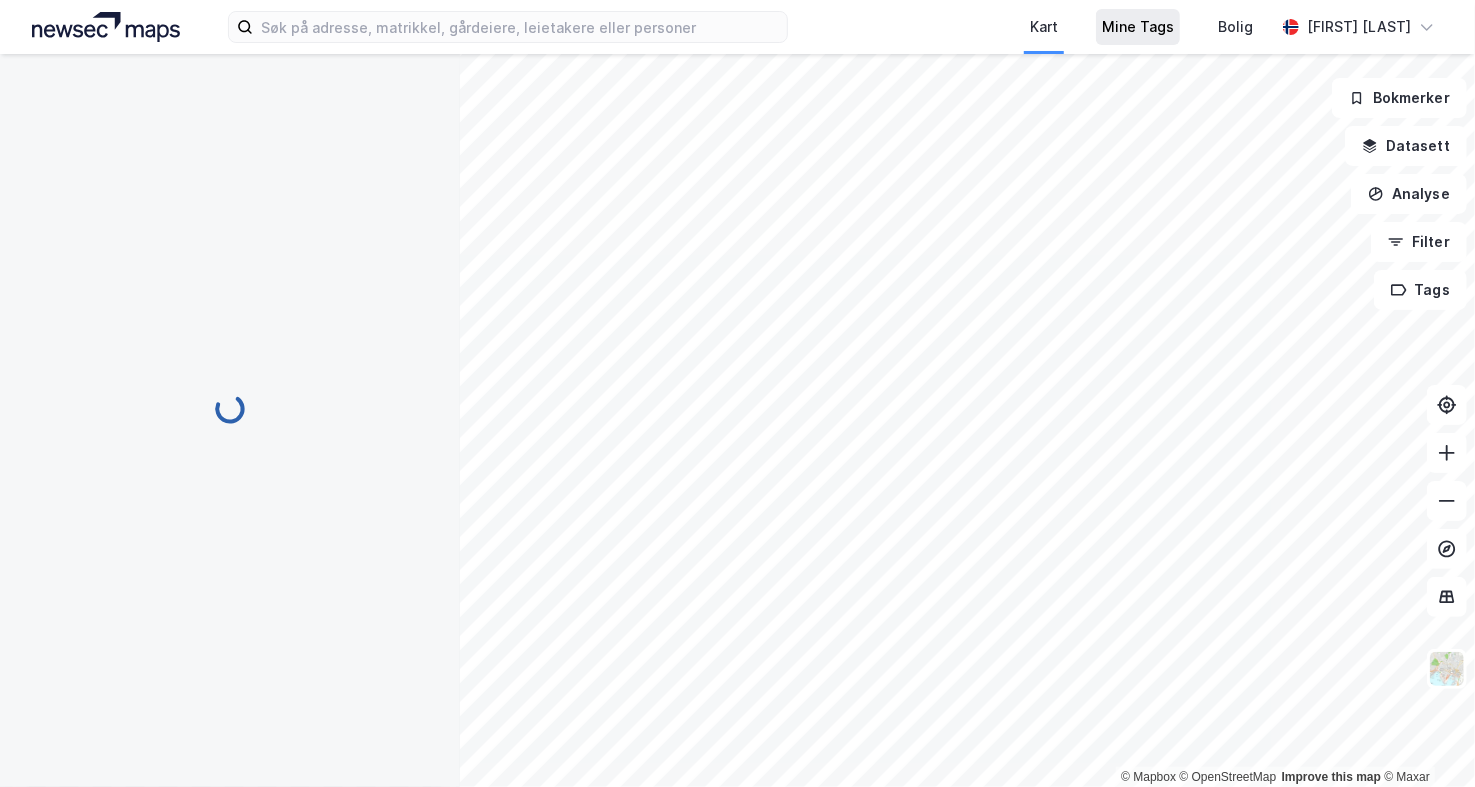 scroll, scrollTop: 3, scrollLeft: 0, axis: vertical 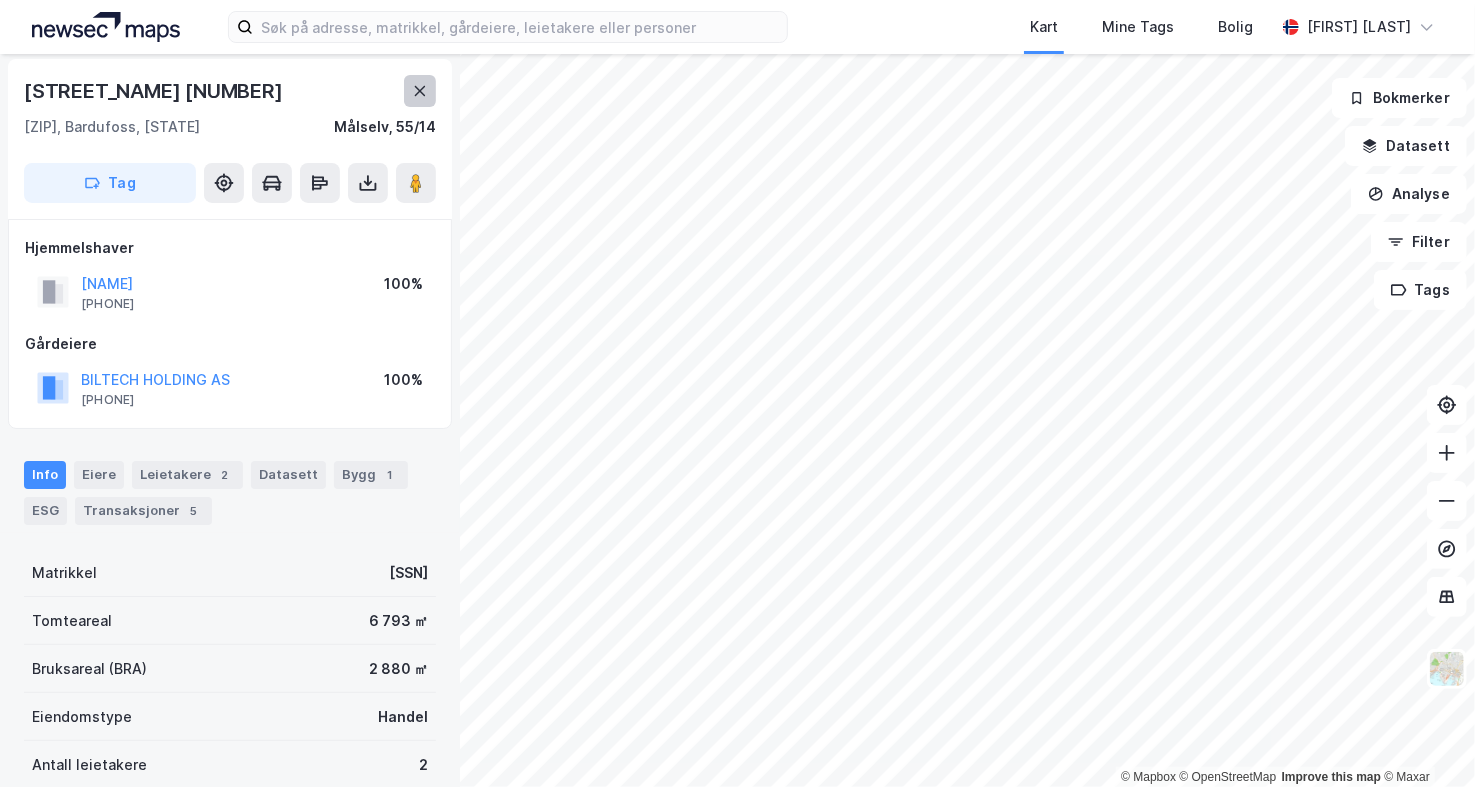 click 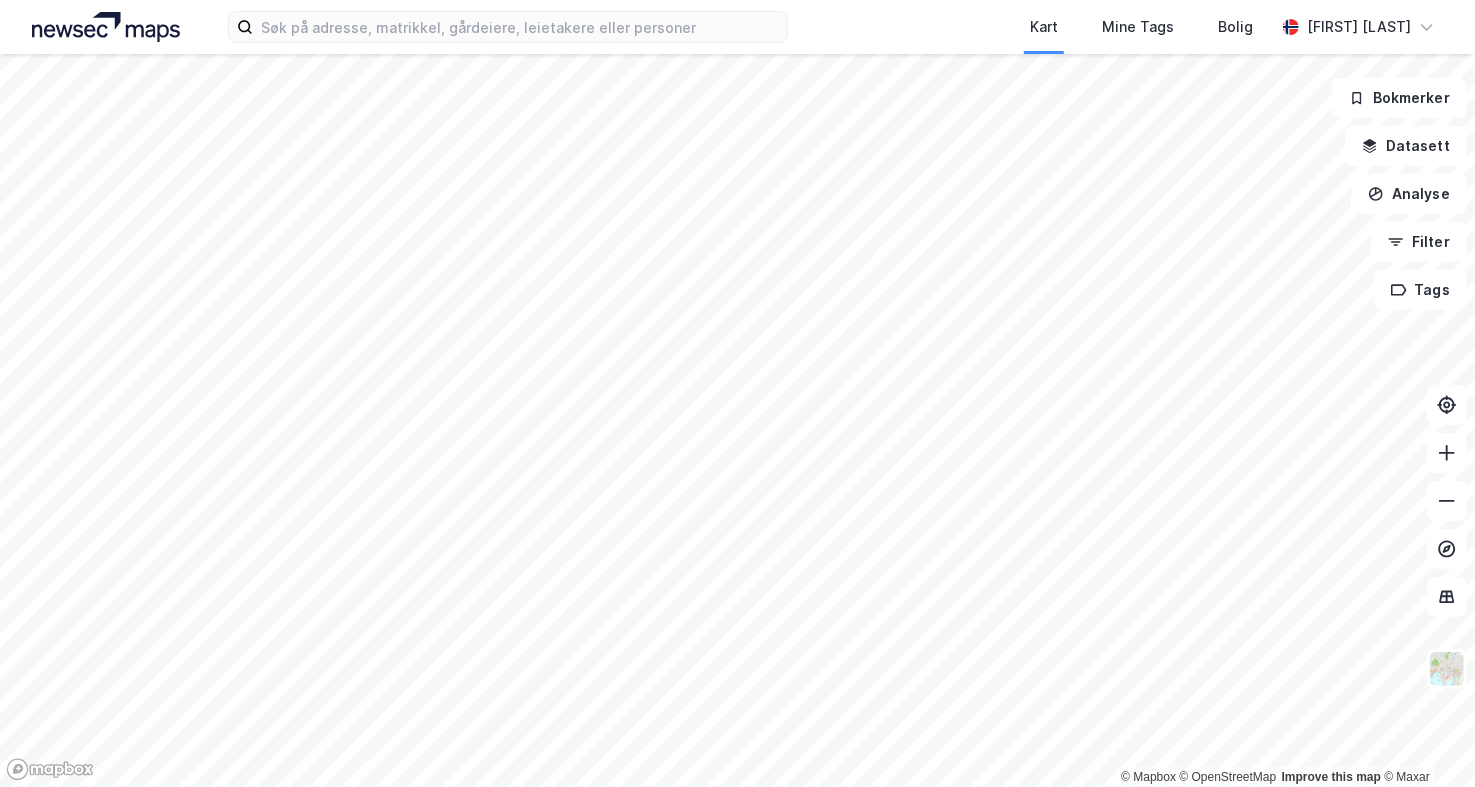 click on "Kart Mine Tags Bolig Sivert Dæhlie © Mapbox   © OpenStreetMap   Improve this map   © Maxar Bokmerker Datasett Analyse Filter Tags" at bounding box center [737, 393] 